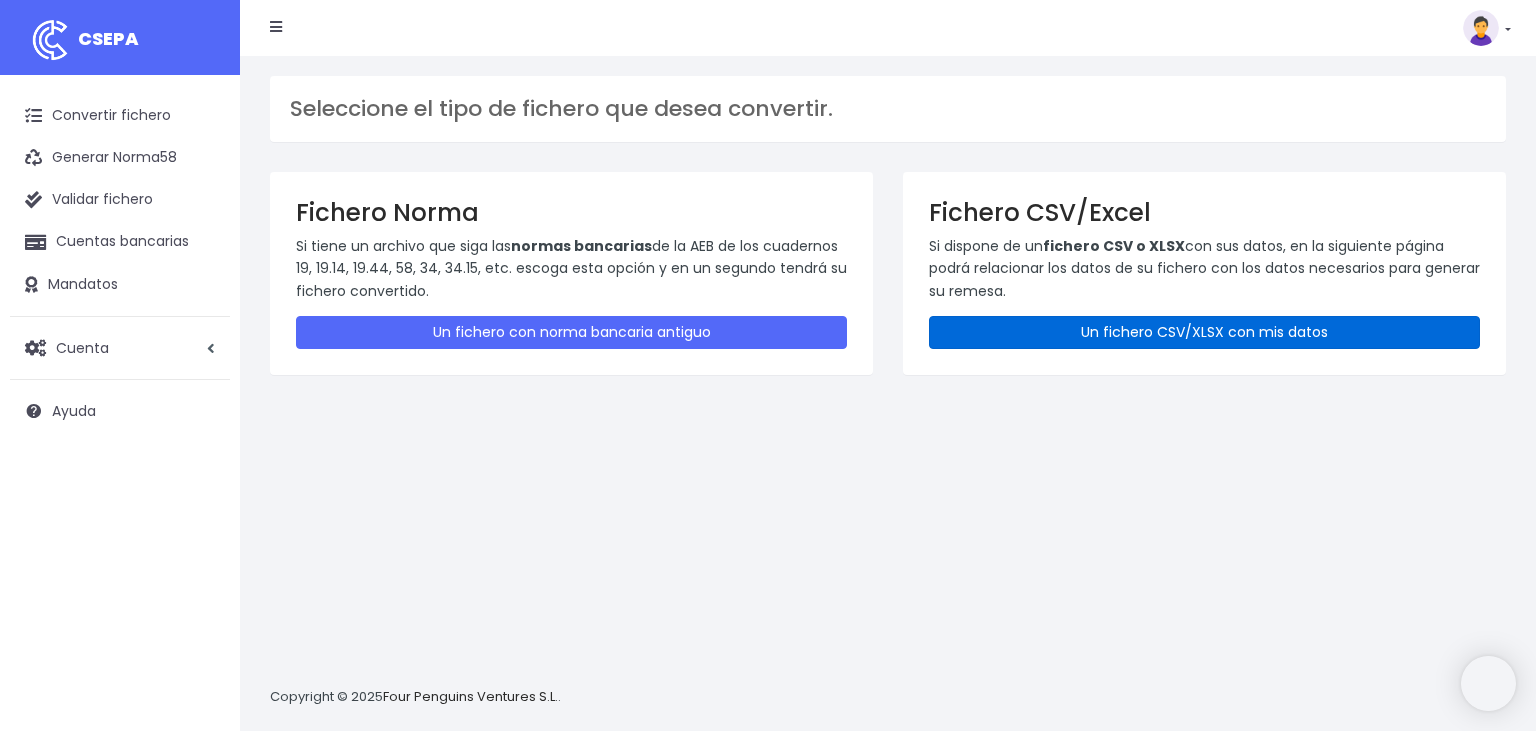 scroll, scrollTop: 0, scrollLeft: 0, axis: both 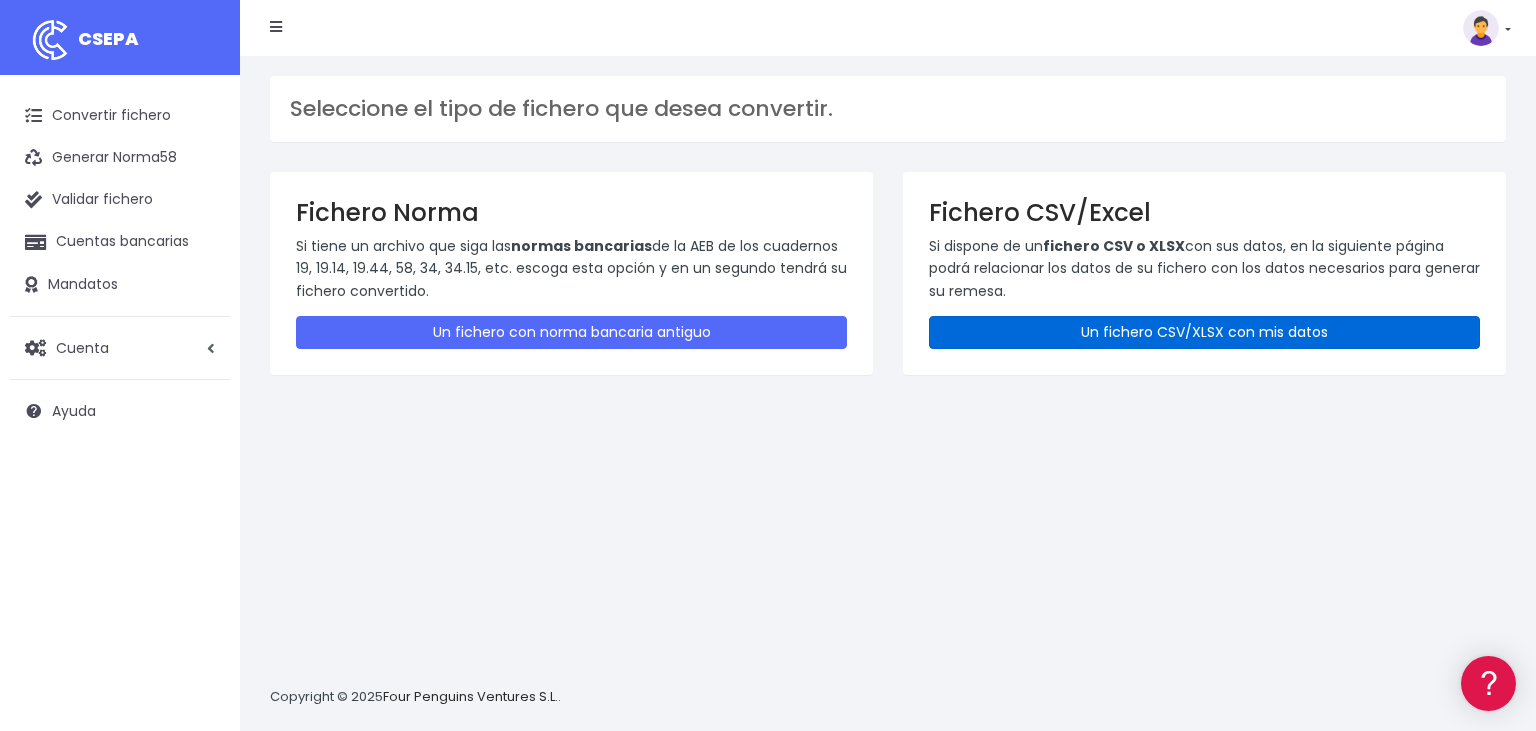 click on "Un fichero CSV/XLSX con mis datos" at bounding box center (1204, 332) 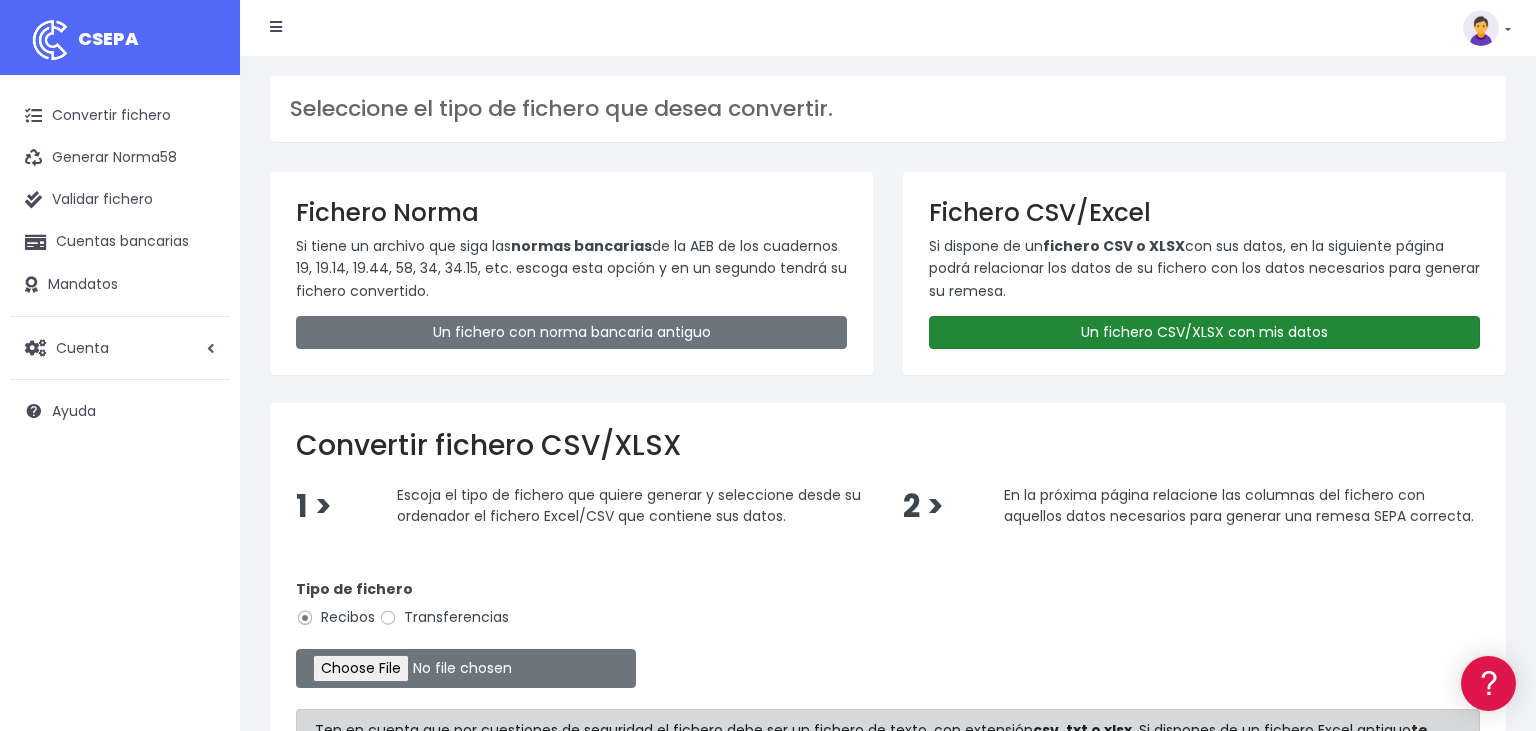 scroll, scrollTop: 0, scrollLeft: 0, axis: both 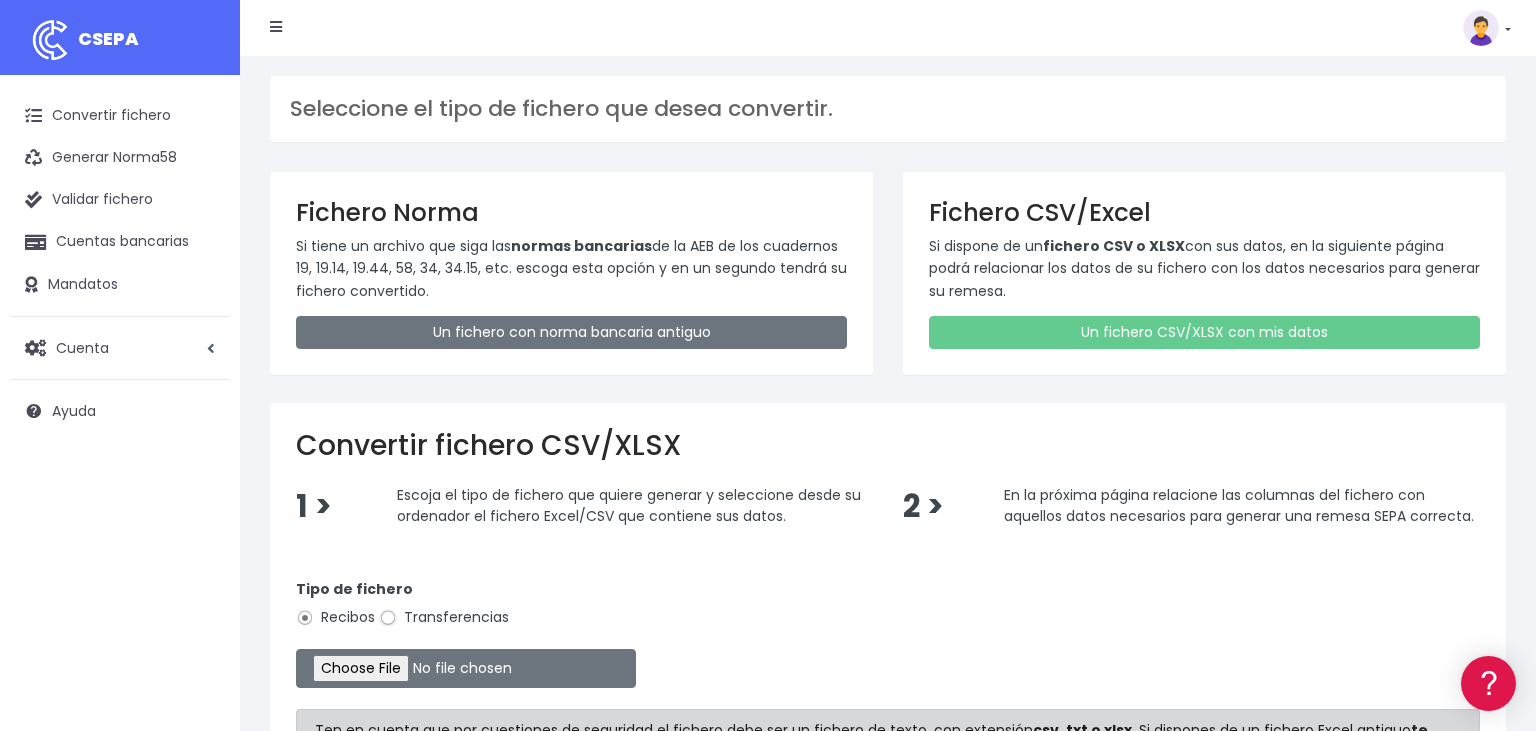 click on "Transferencias" at bounding box center [388, 618] 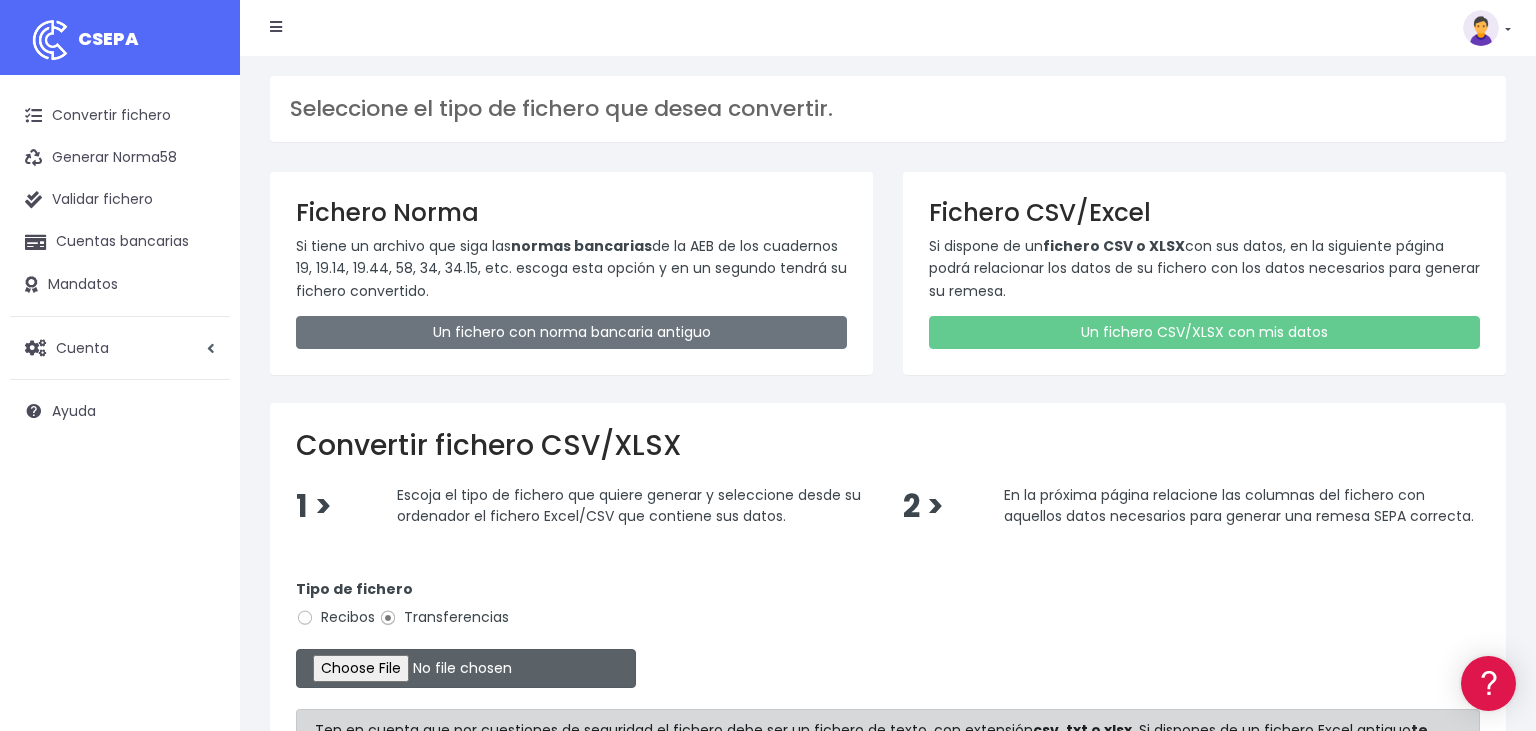 click at bounding box center [466, 668] 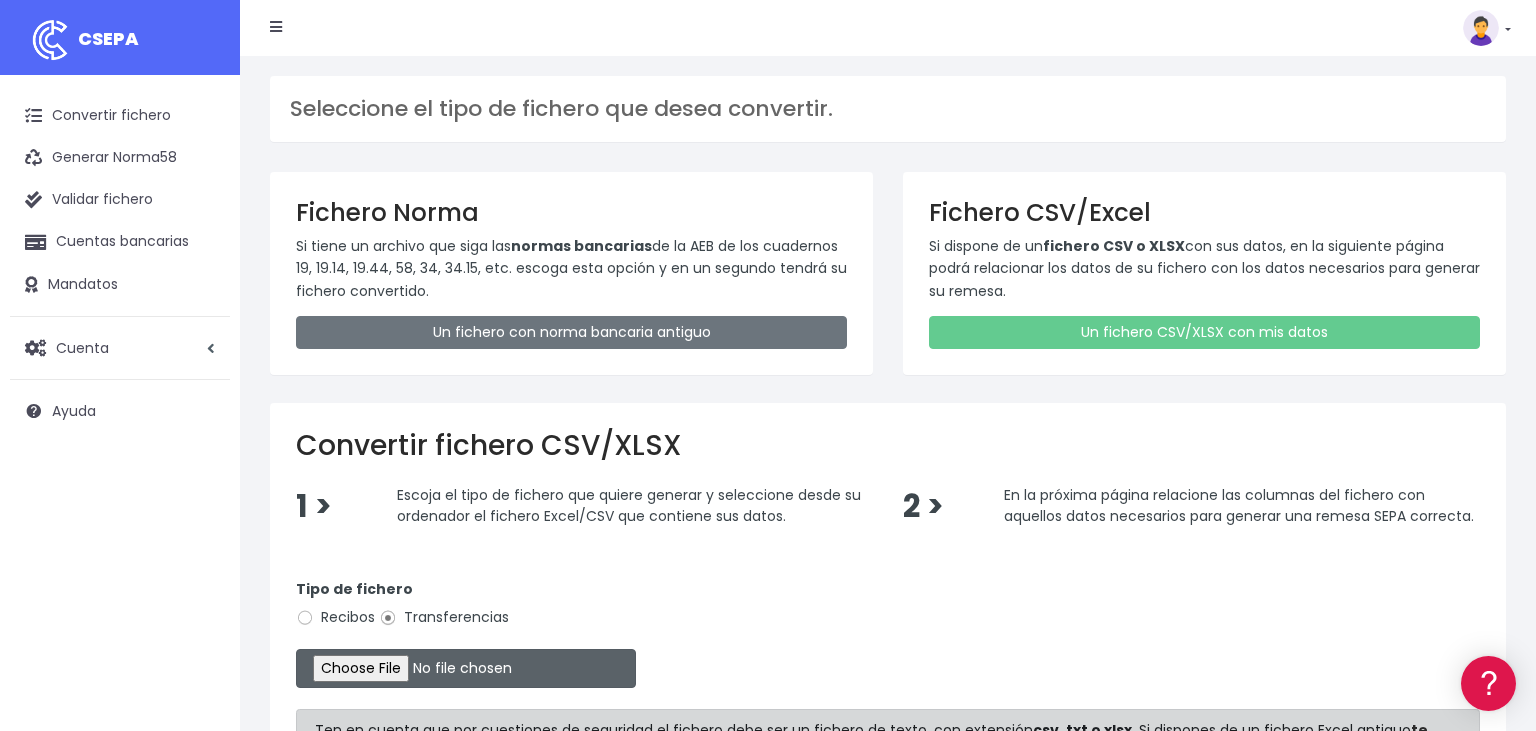 type on "C:\fakepath\03072025.csv" 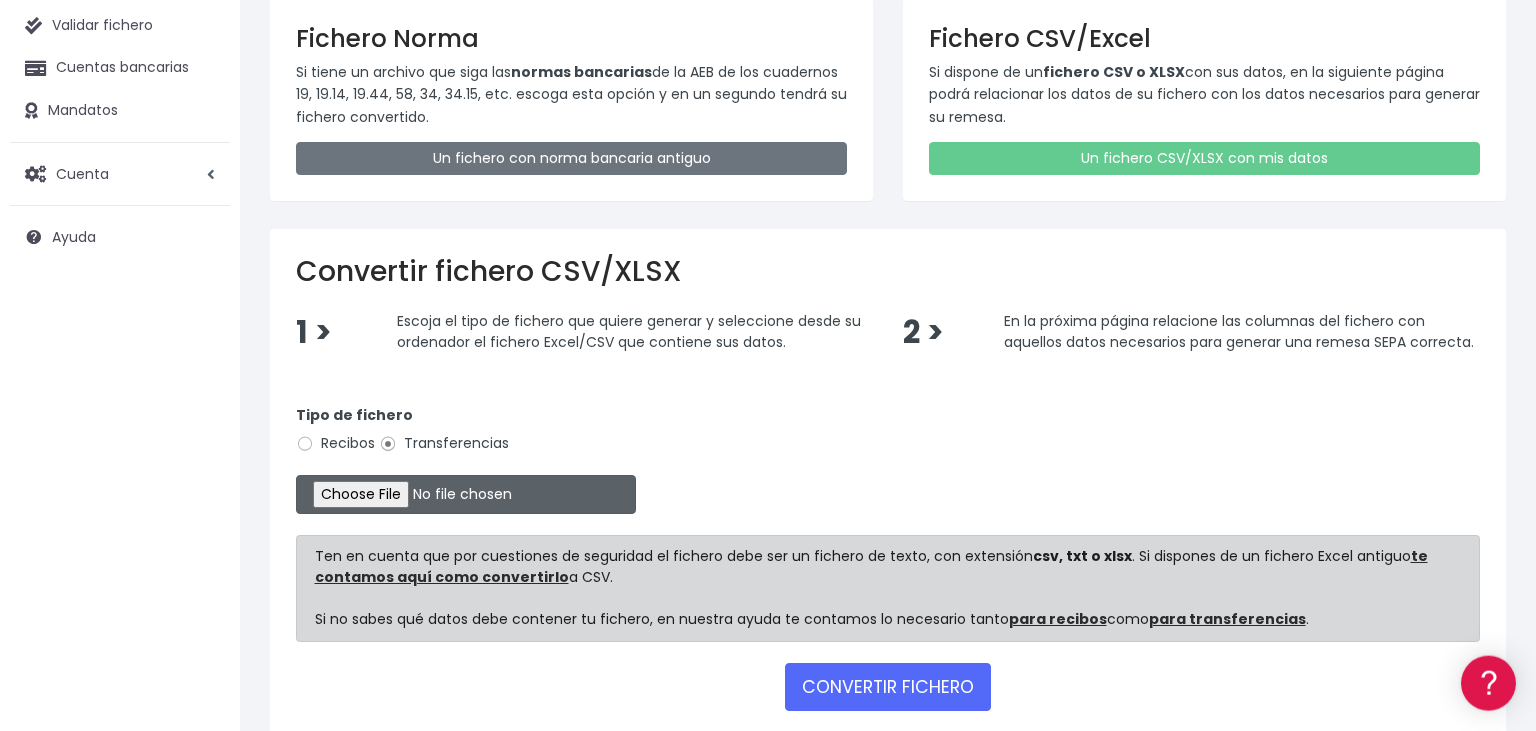 scroll, scrollTop: 274, scrollLeft: 0, axis: vertical 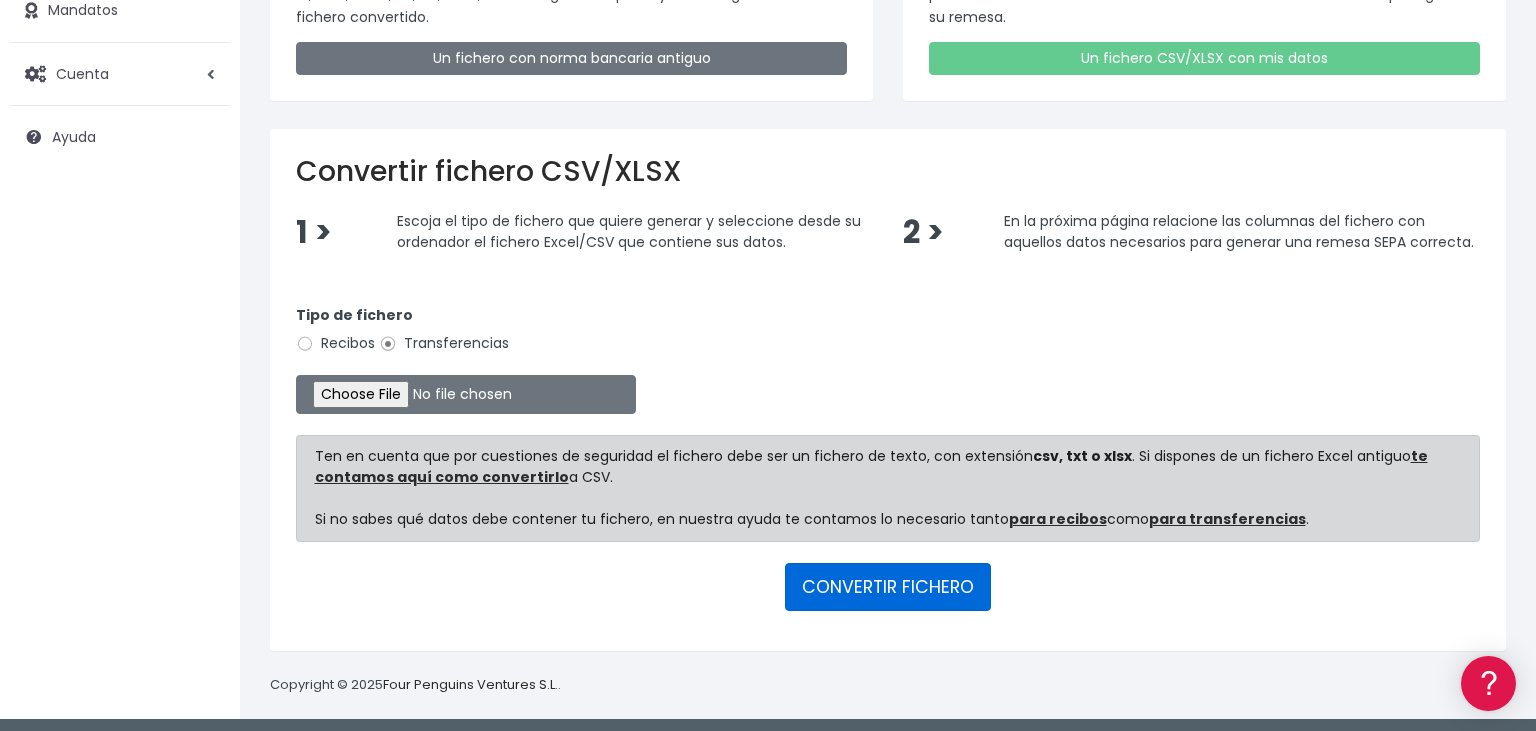 click on "CONVERTIR FICHERO" at bounding box center (888, 587) 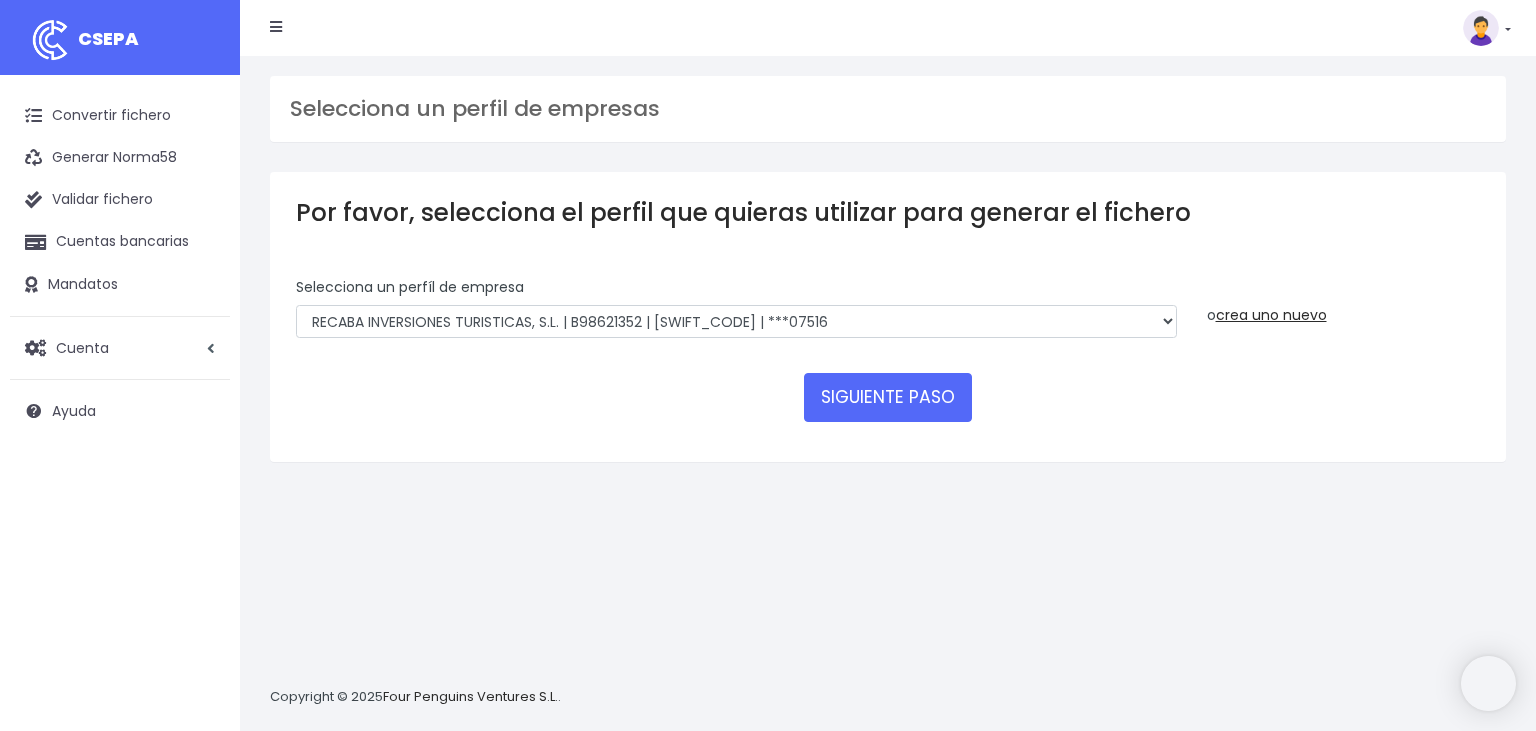 scroll, scrollTop: 0, scrollLeft: 0, axis: both 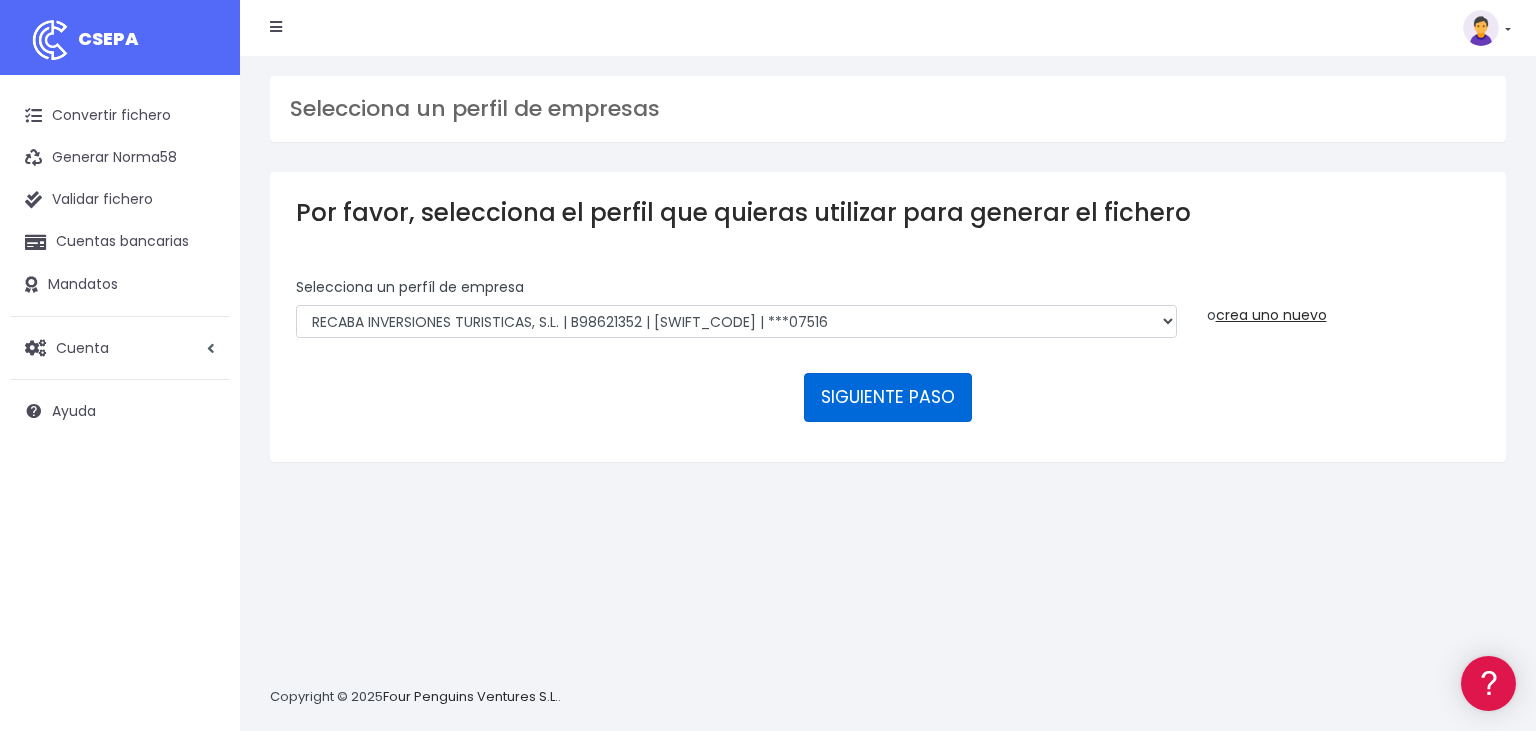 click on "SIGUIENTE PASO" at bounding box center [888, 397] 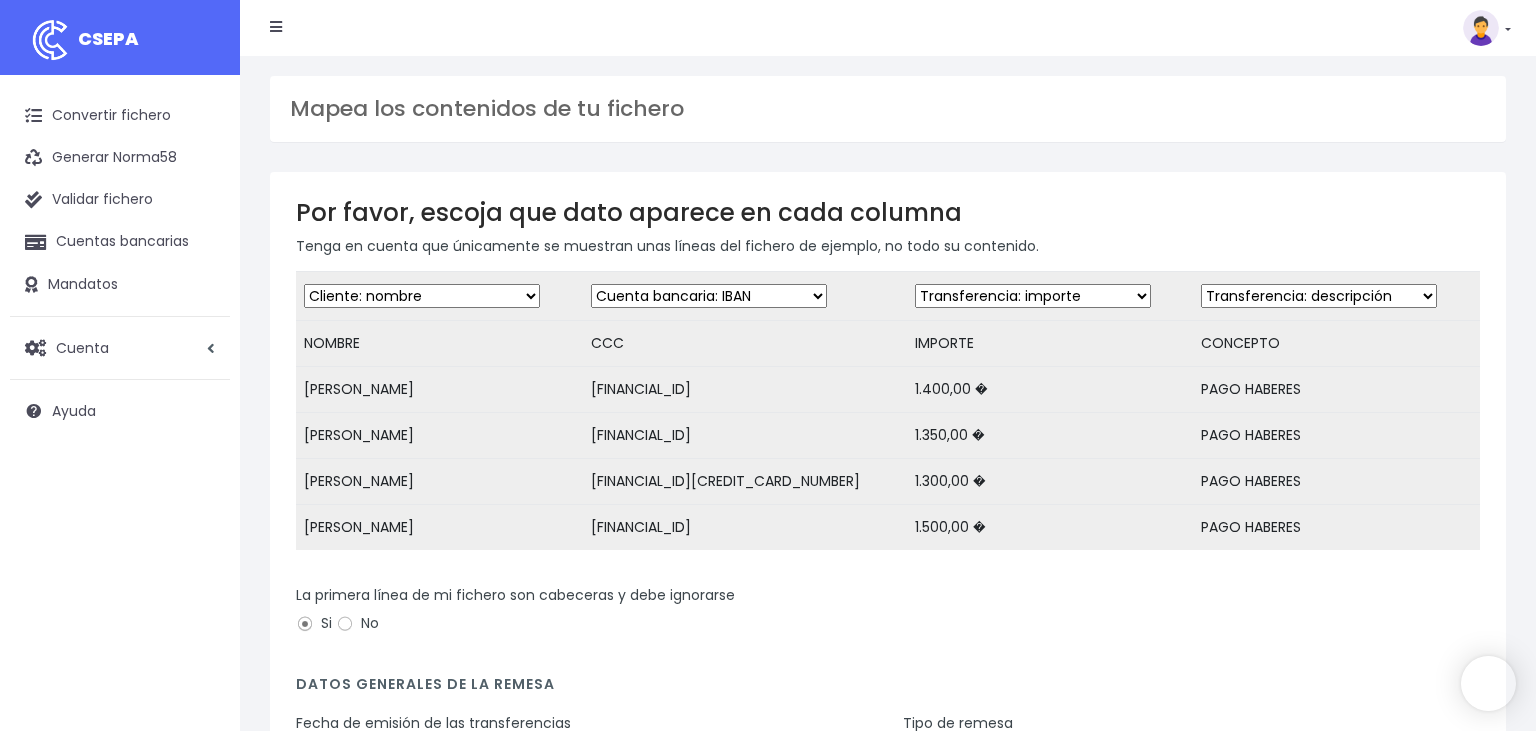 scroll, scrollTop: 0, scrollLeft: 0, axis: both 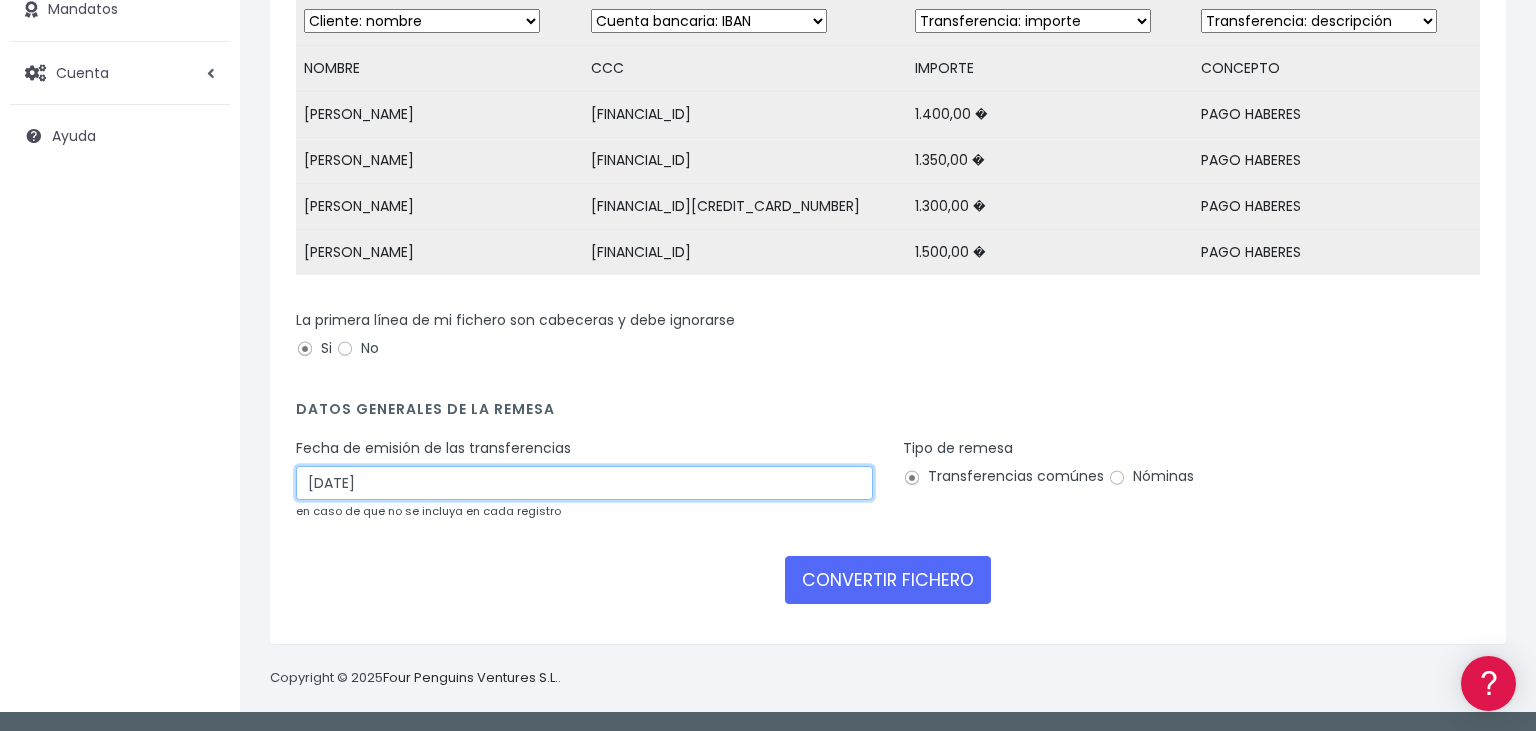 click on "05/07/2025" at bounding box center (584, 483) 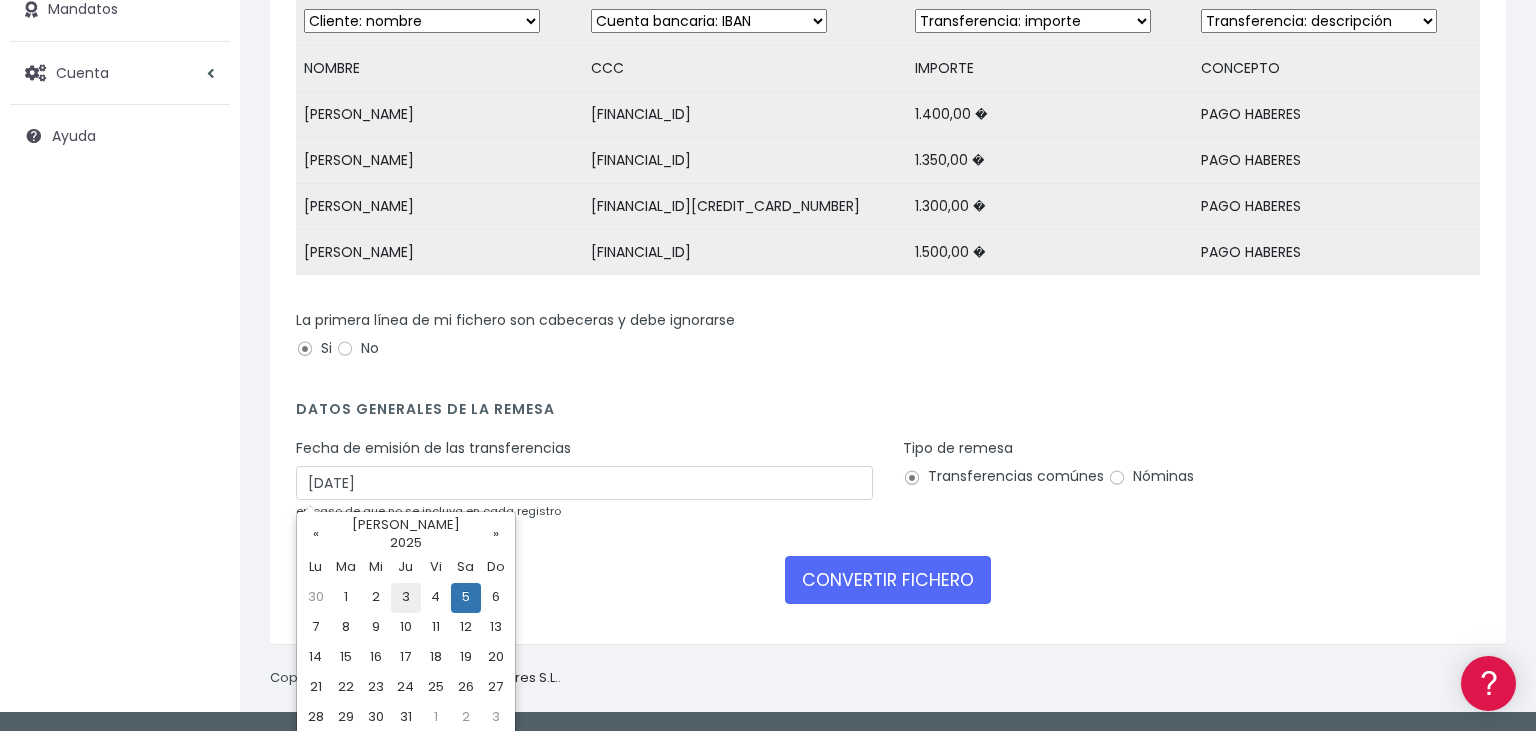 click on "3" at bounding box center (406, 598) 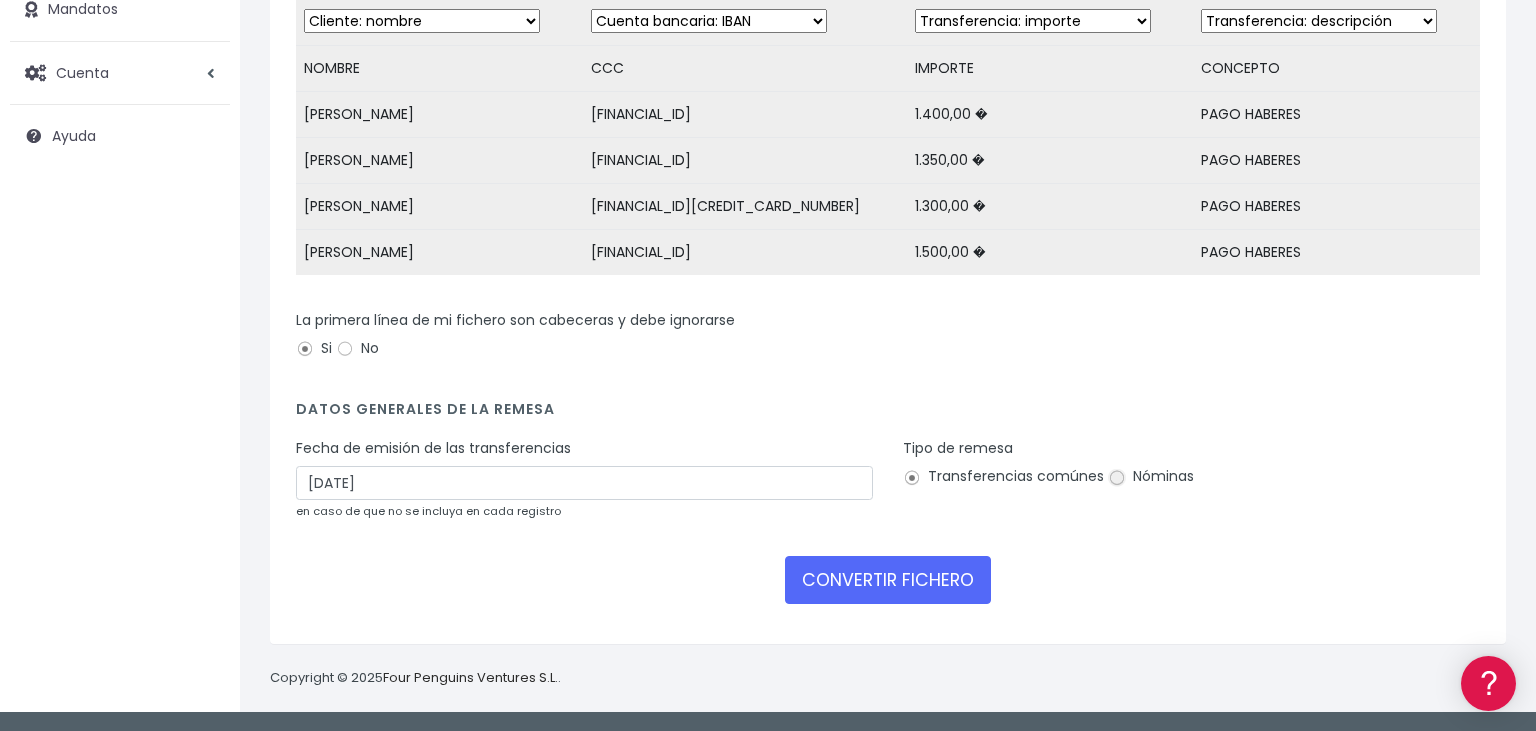 click on "Nóminas" at bounding box center (1117, 478) 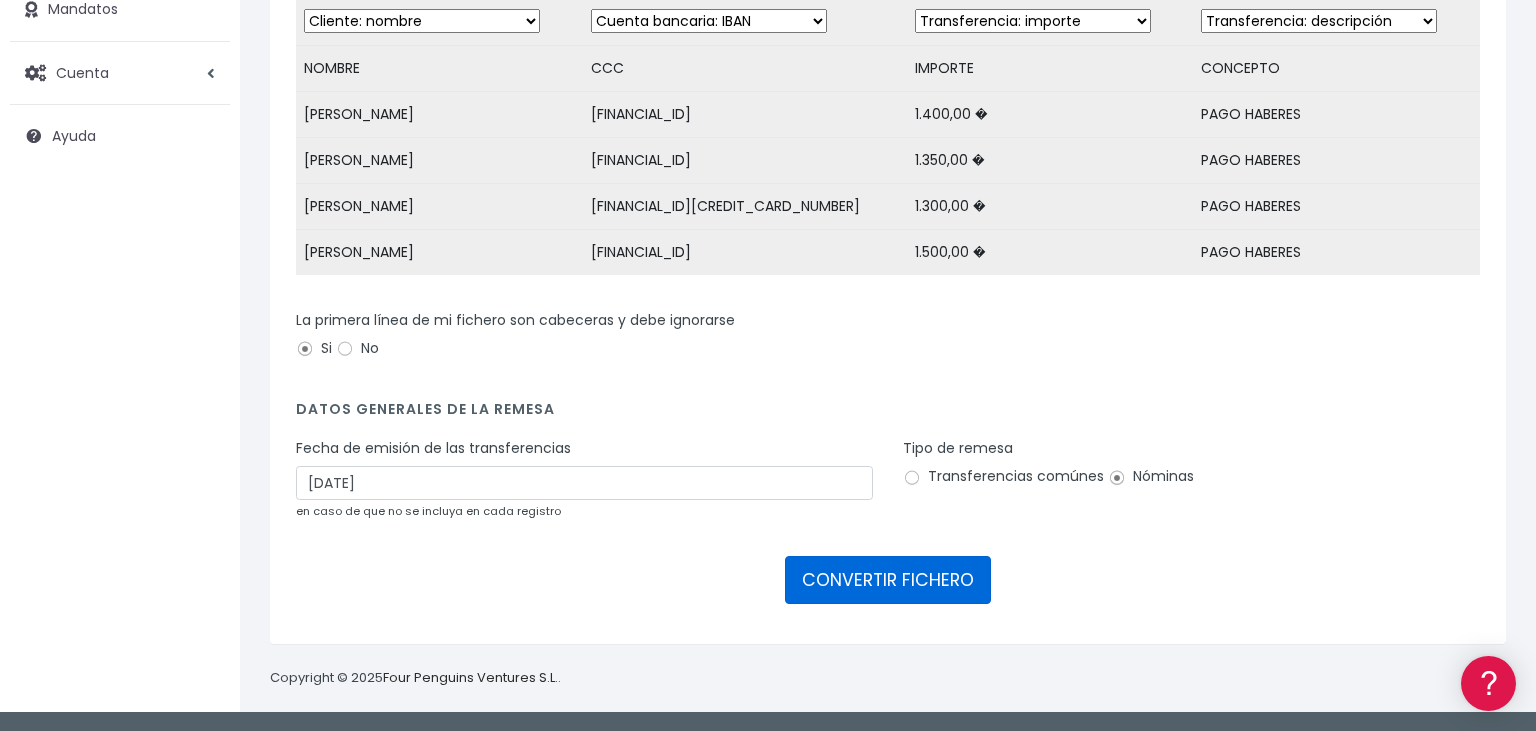 click on "CONVERTIR FICHERO" at bounding box center (888, 580) 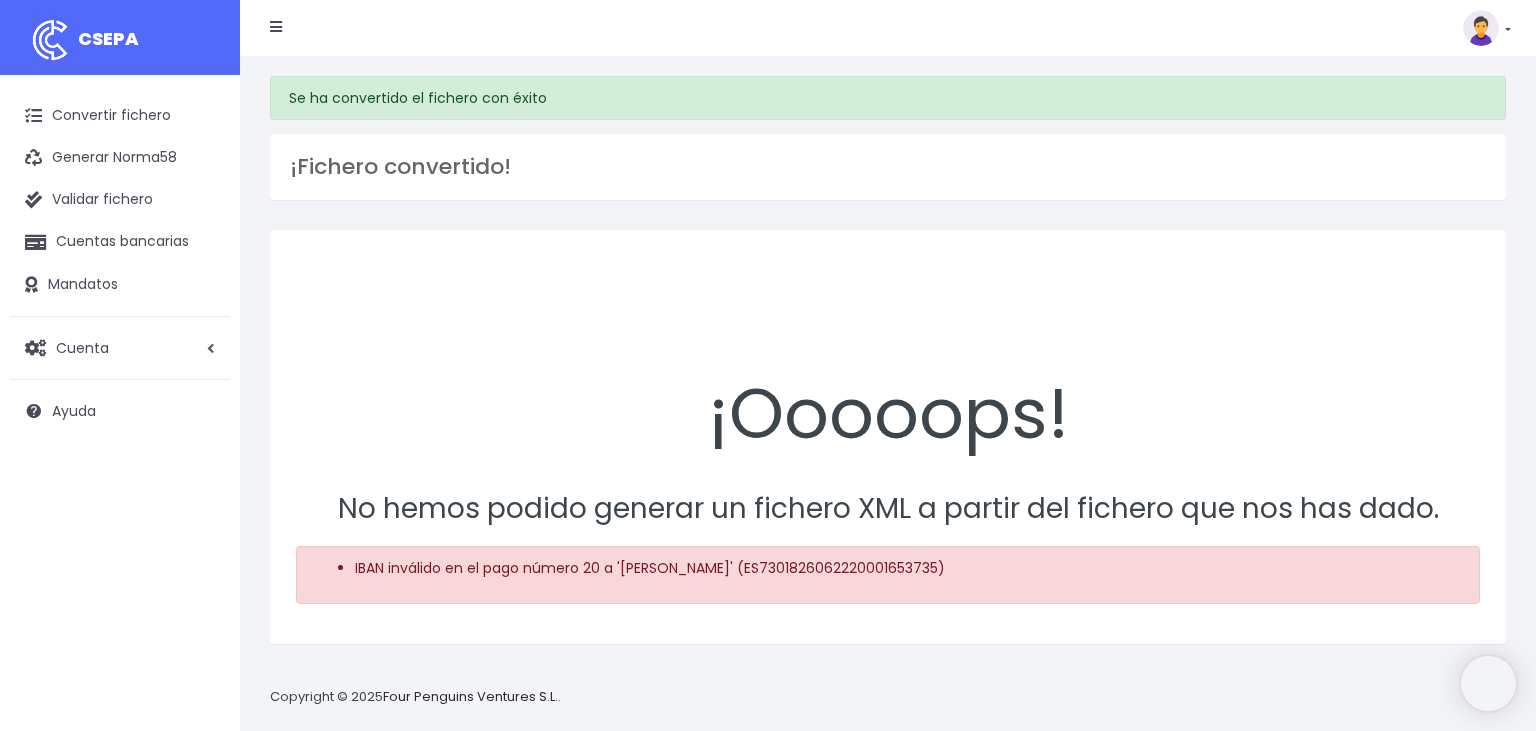 scroll, scrollTop: 0, scrollLeft: 0, axis: both 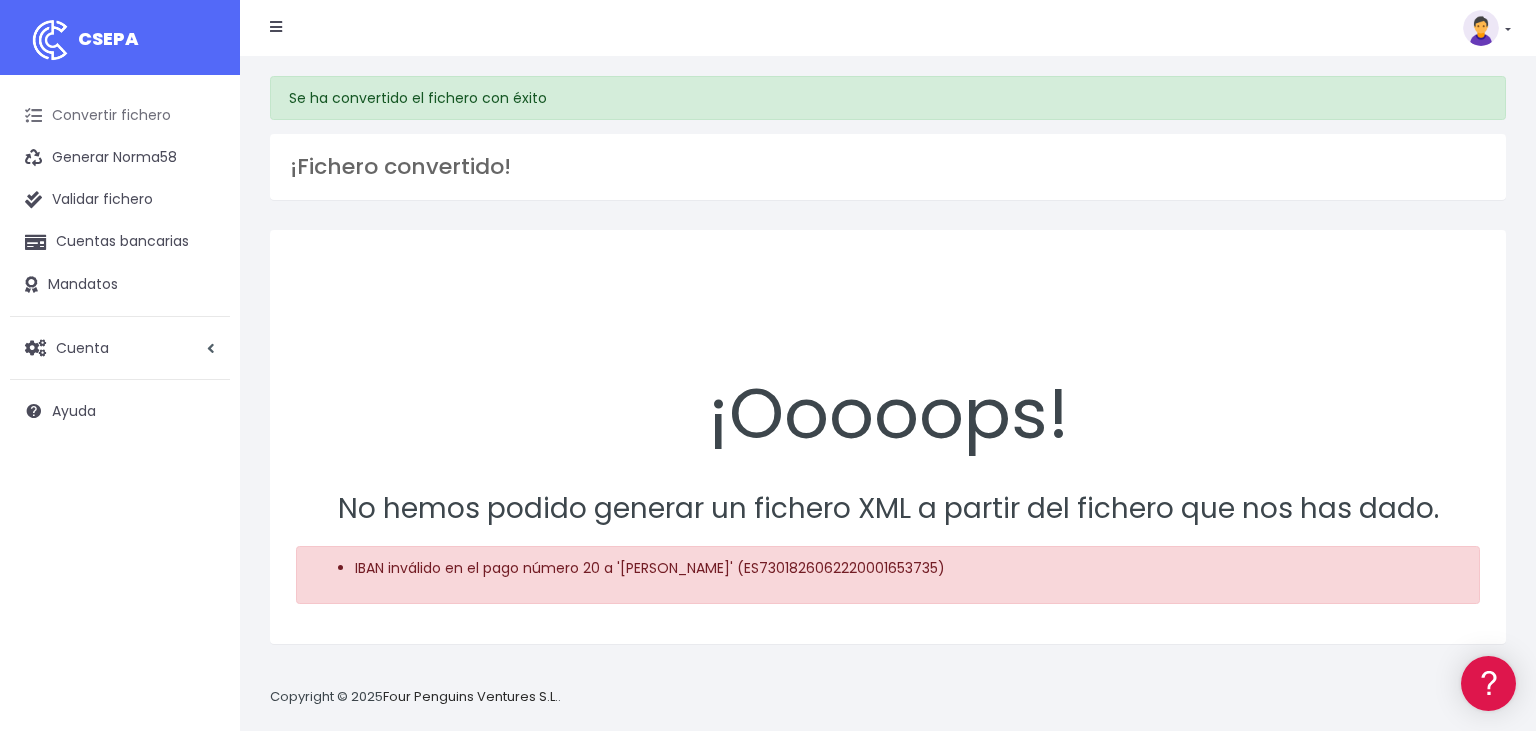click on "Convertir fichero" at bounding box center (120, 116) 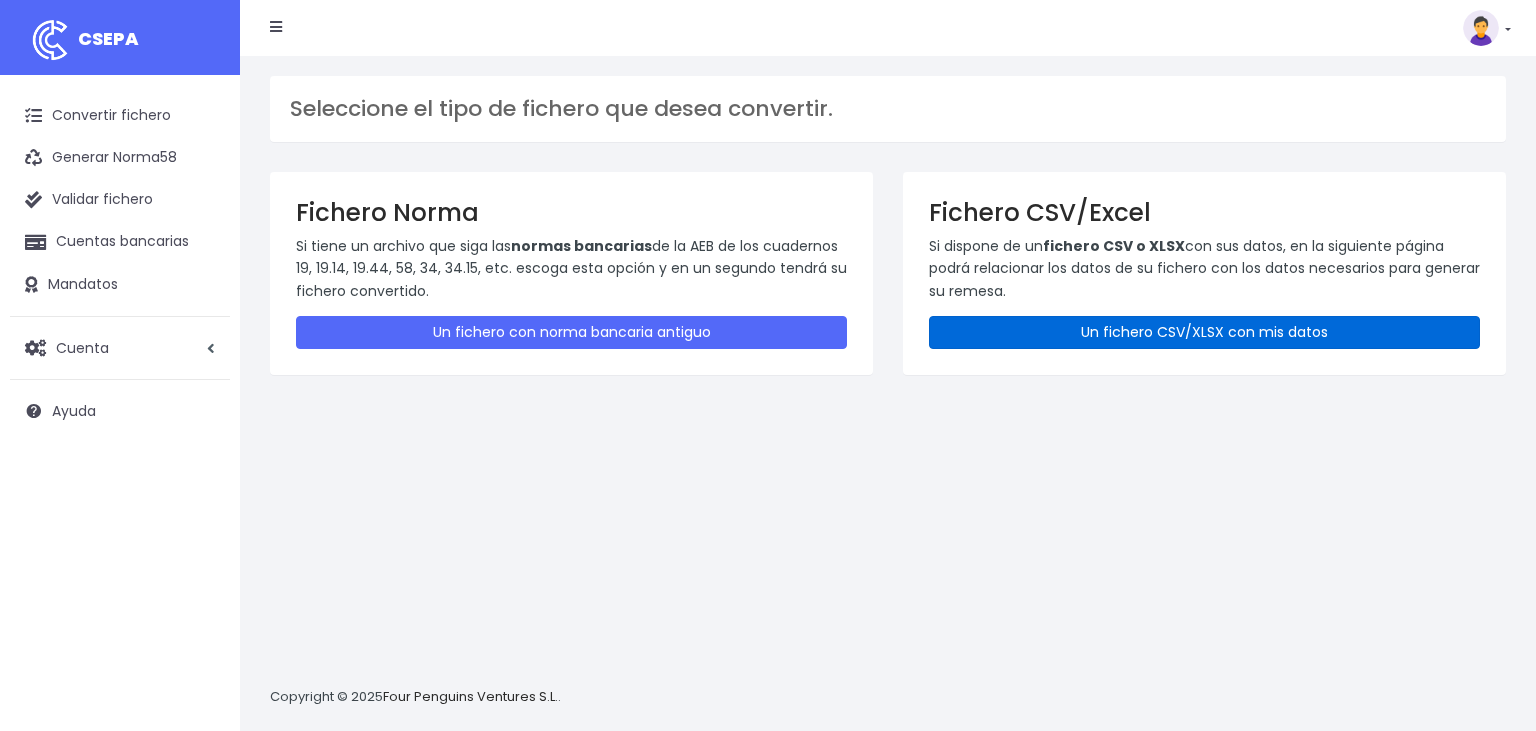 scroll, scrollTop: 0, scrollLeft: 0, axis: both 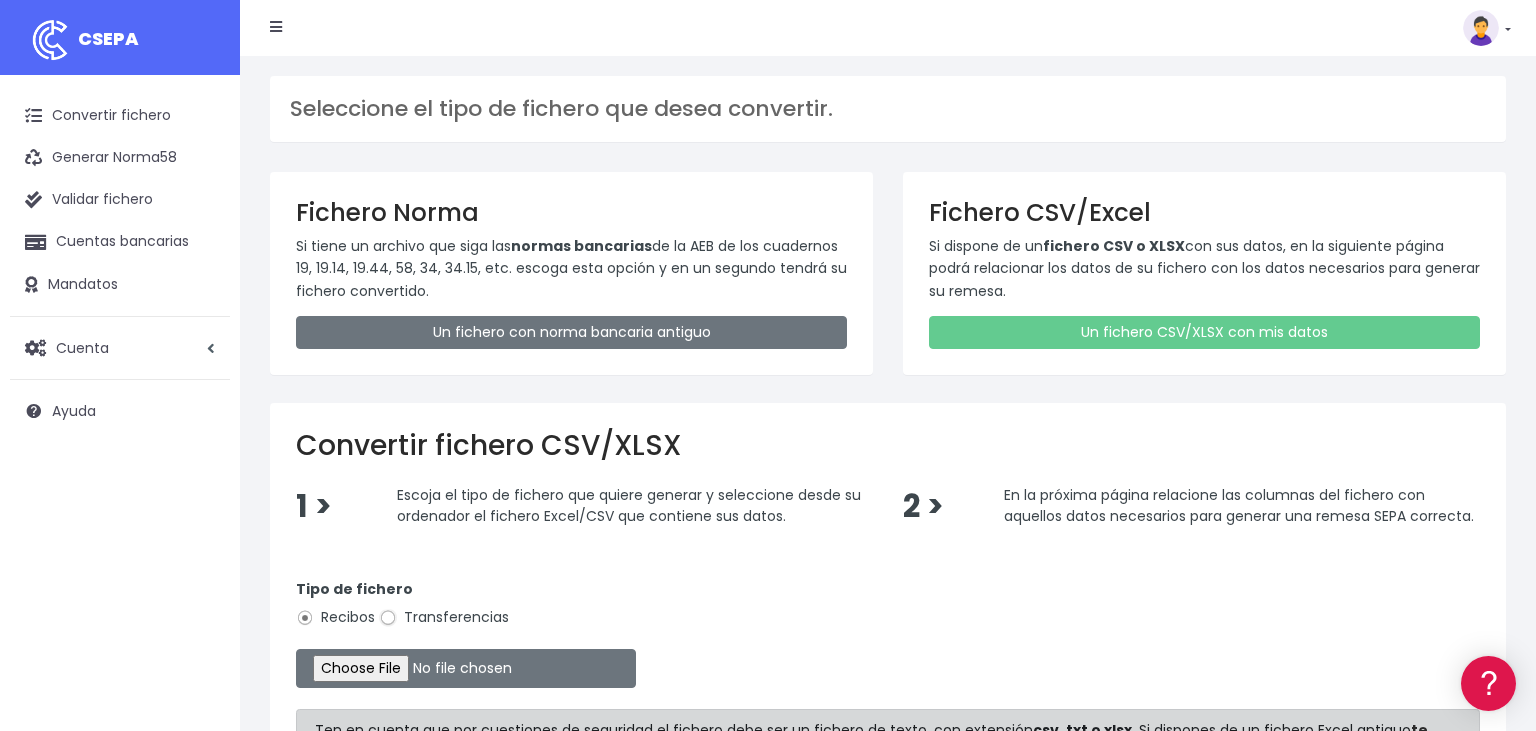 click on "Transferencias" at bounding box center [388, 618] 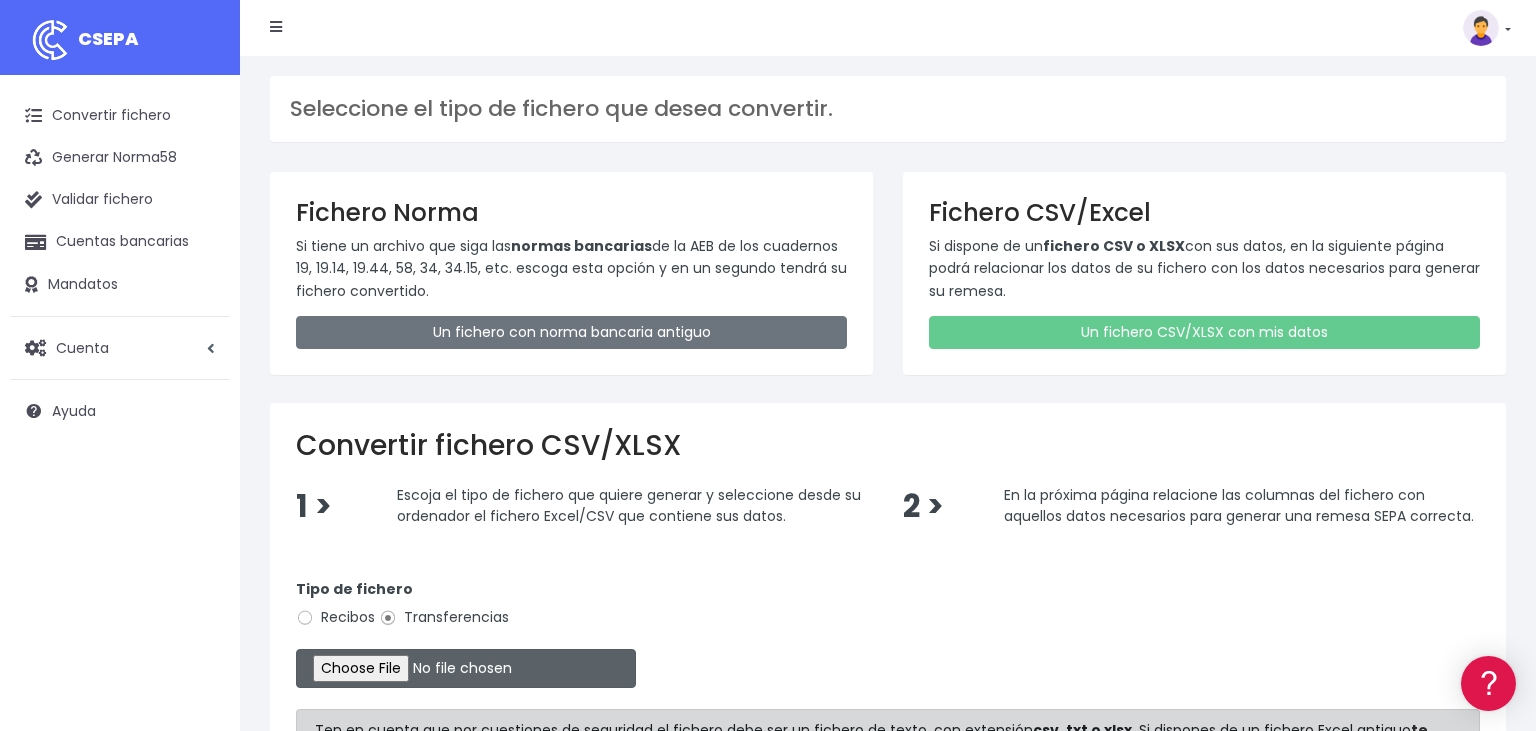 click at bounding box center (466, 668) 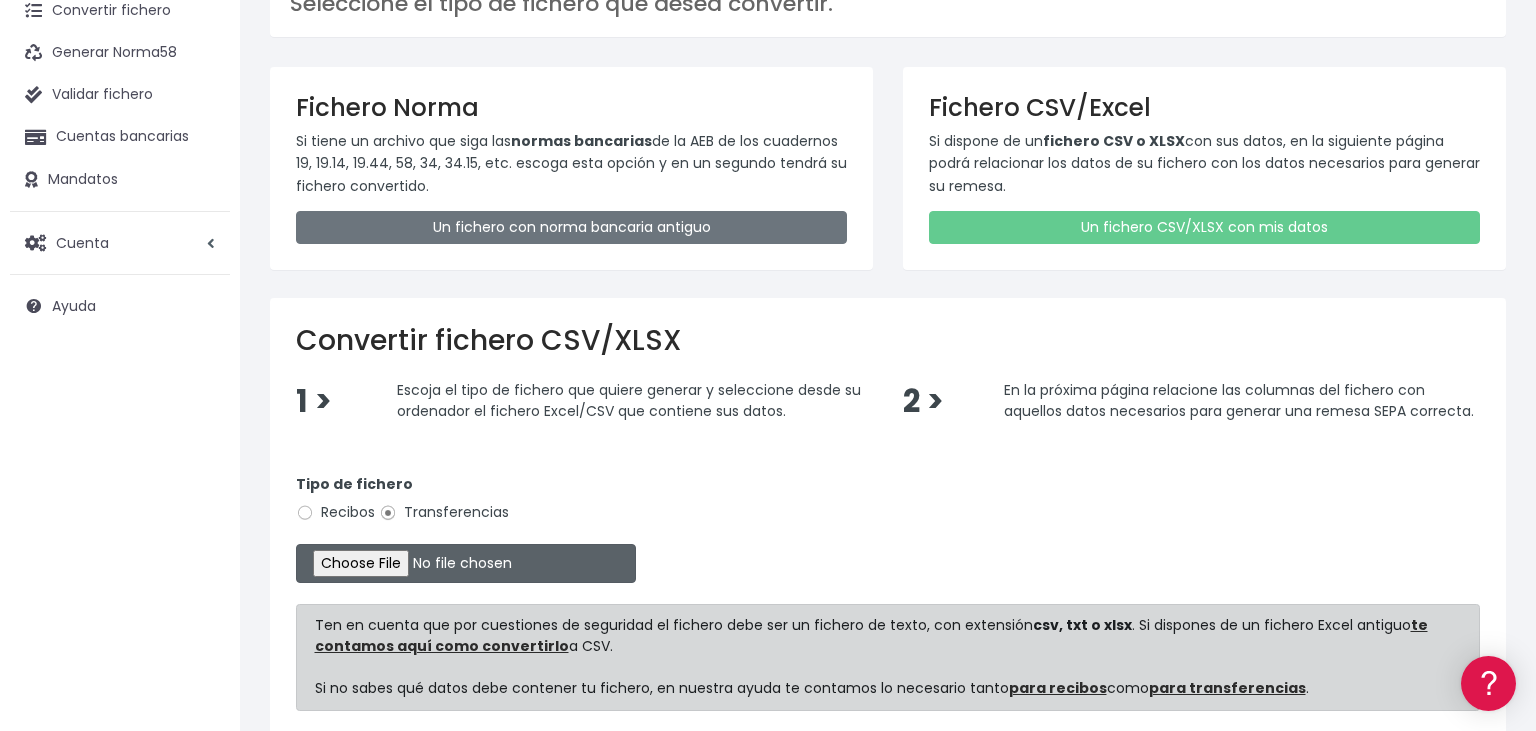 type on "C:\fakepath\03072025.csv" 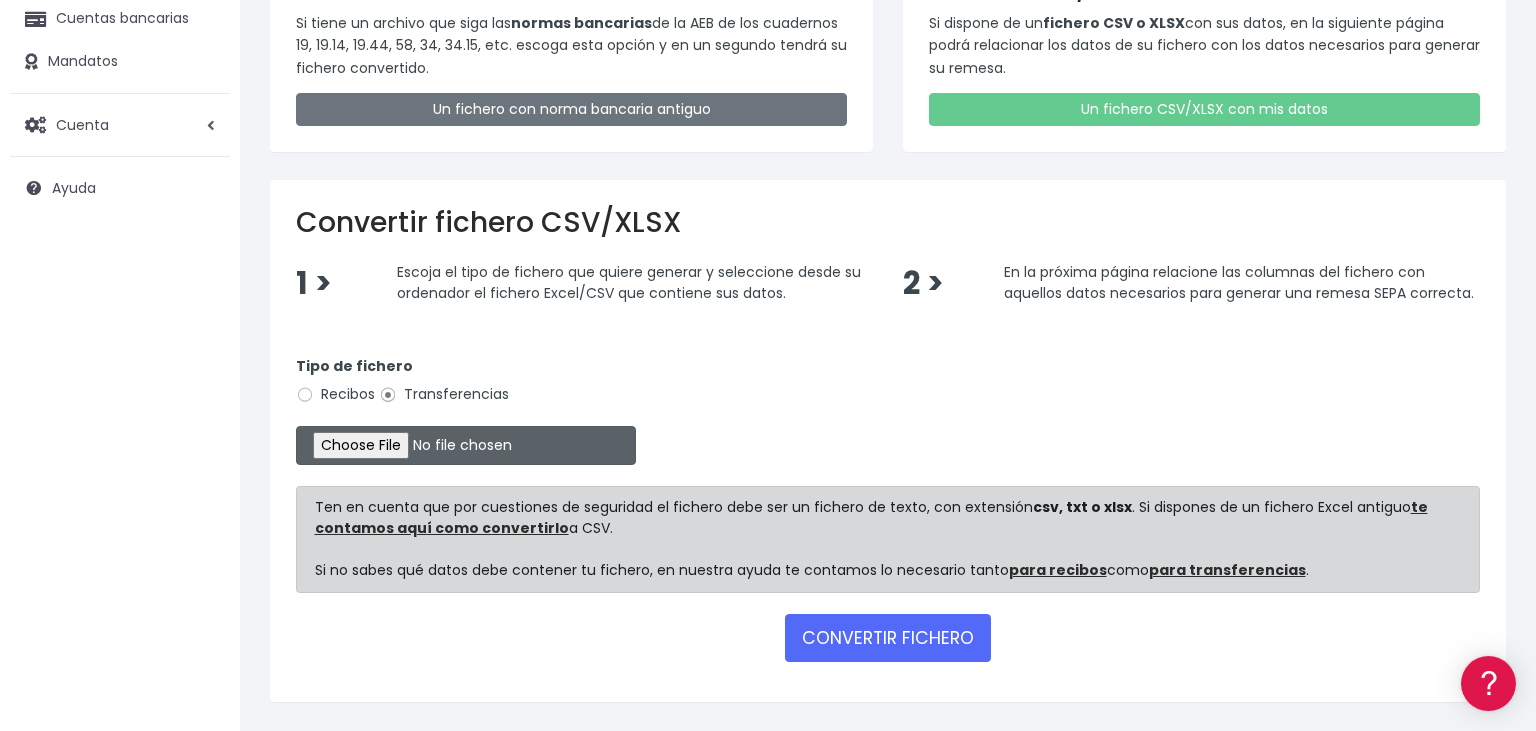 scroll, scrollTop: 274, scrollLeft: 0, axis: vertical 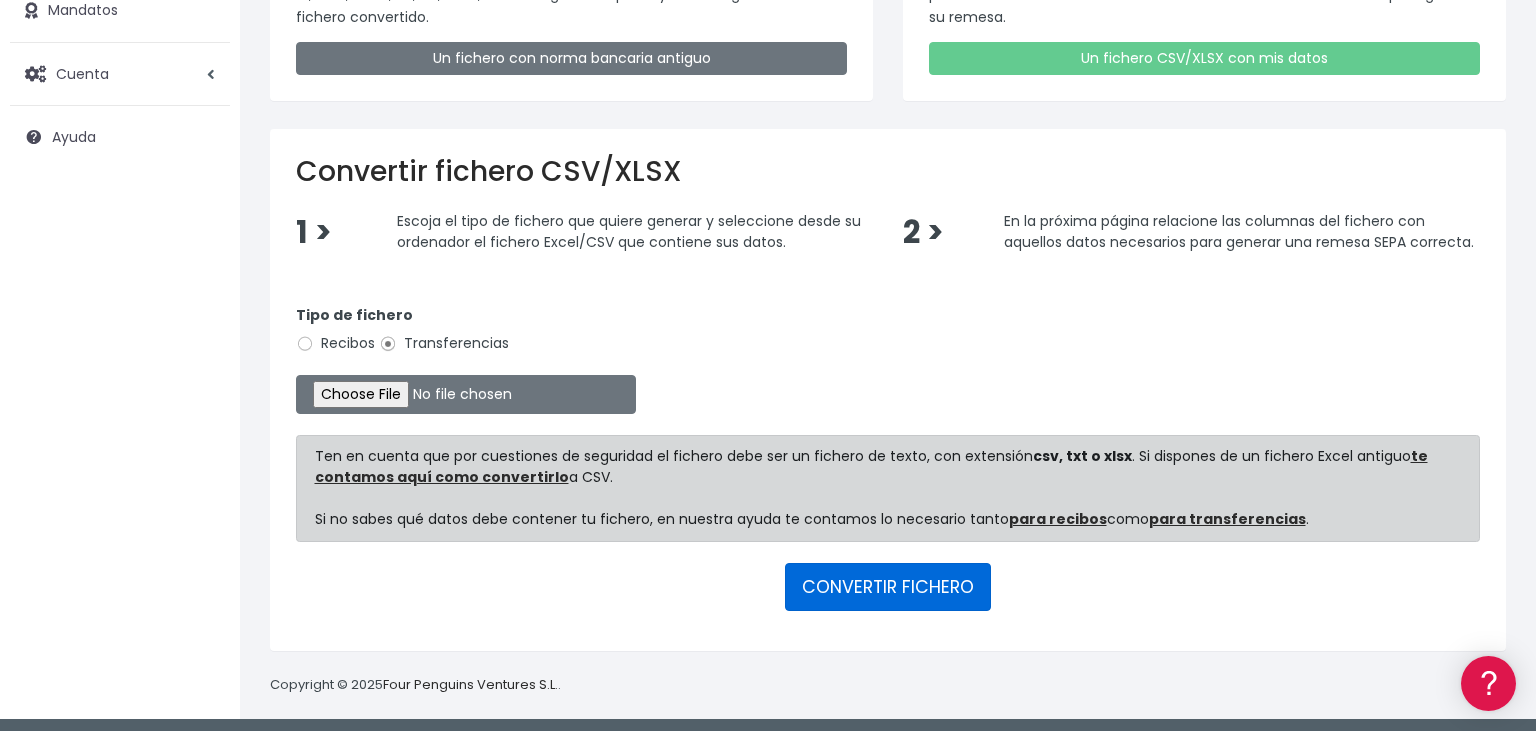 click on "CONVERTIR FICHERO" at bounding box center [888, 587] 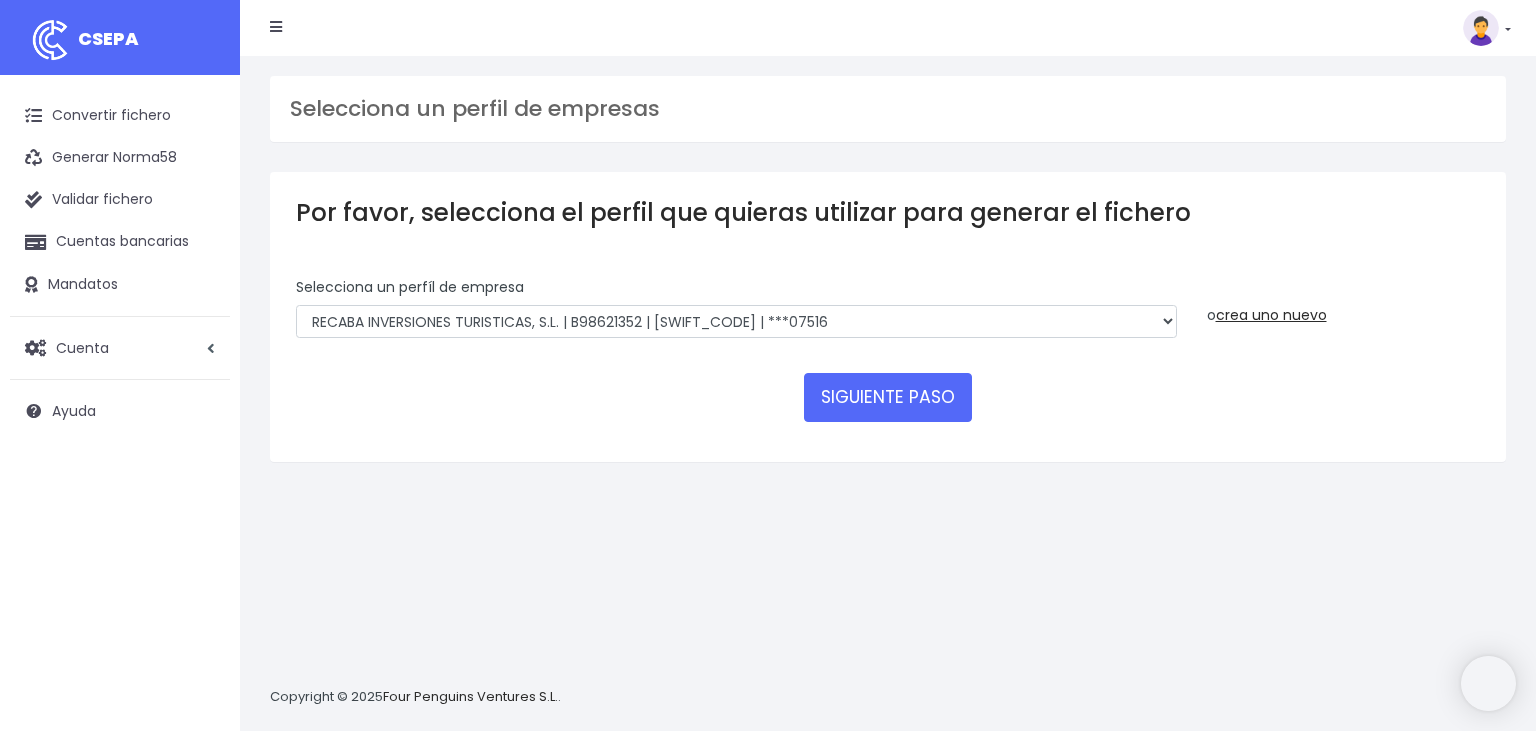 scroll, scrollTop: 0, scrollLeft: 0, axis: both 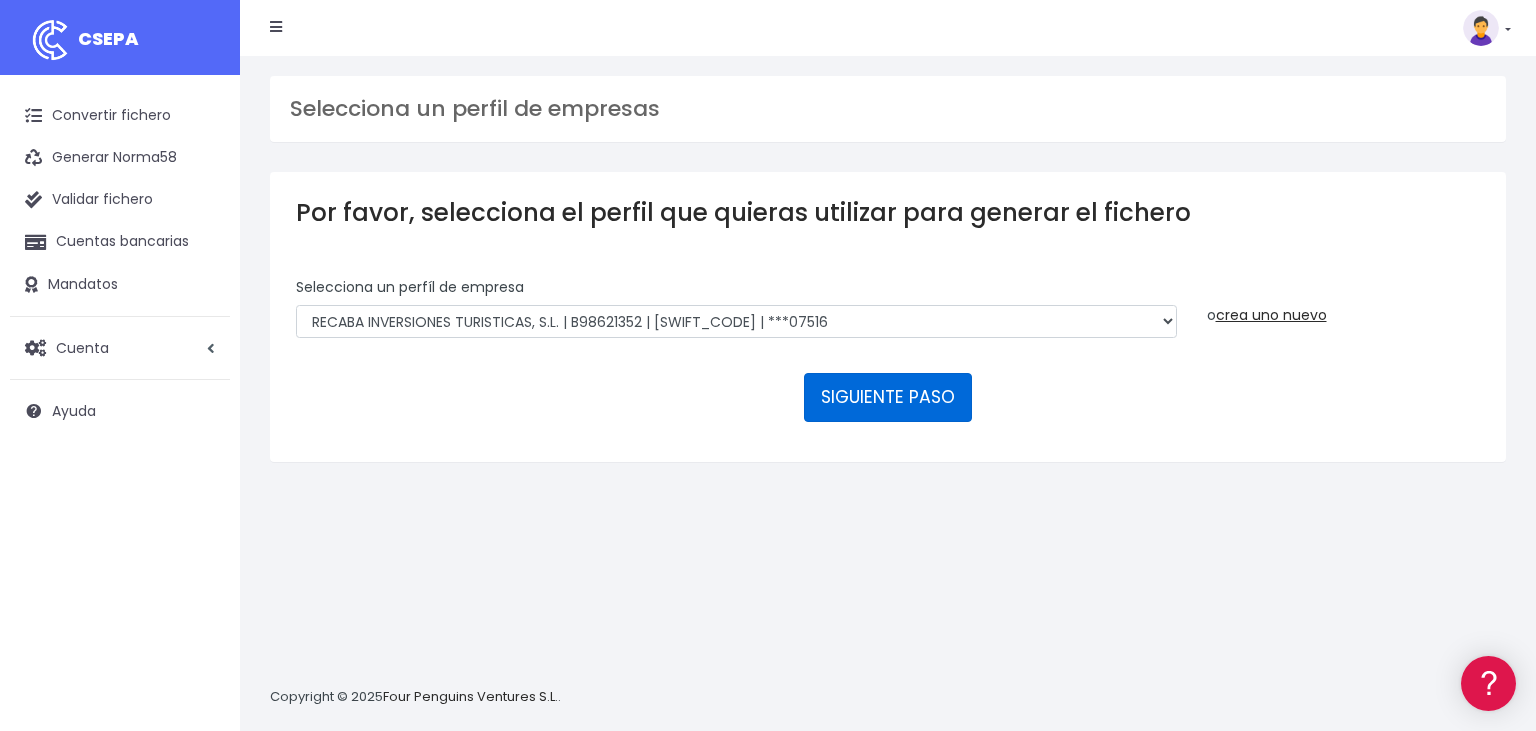 click on "SIGUIENTE PASO" at bounding box center (888, 397) 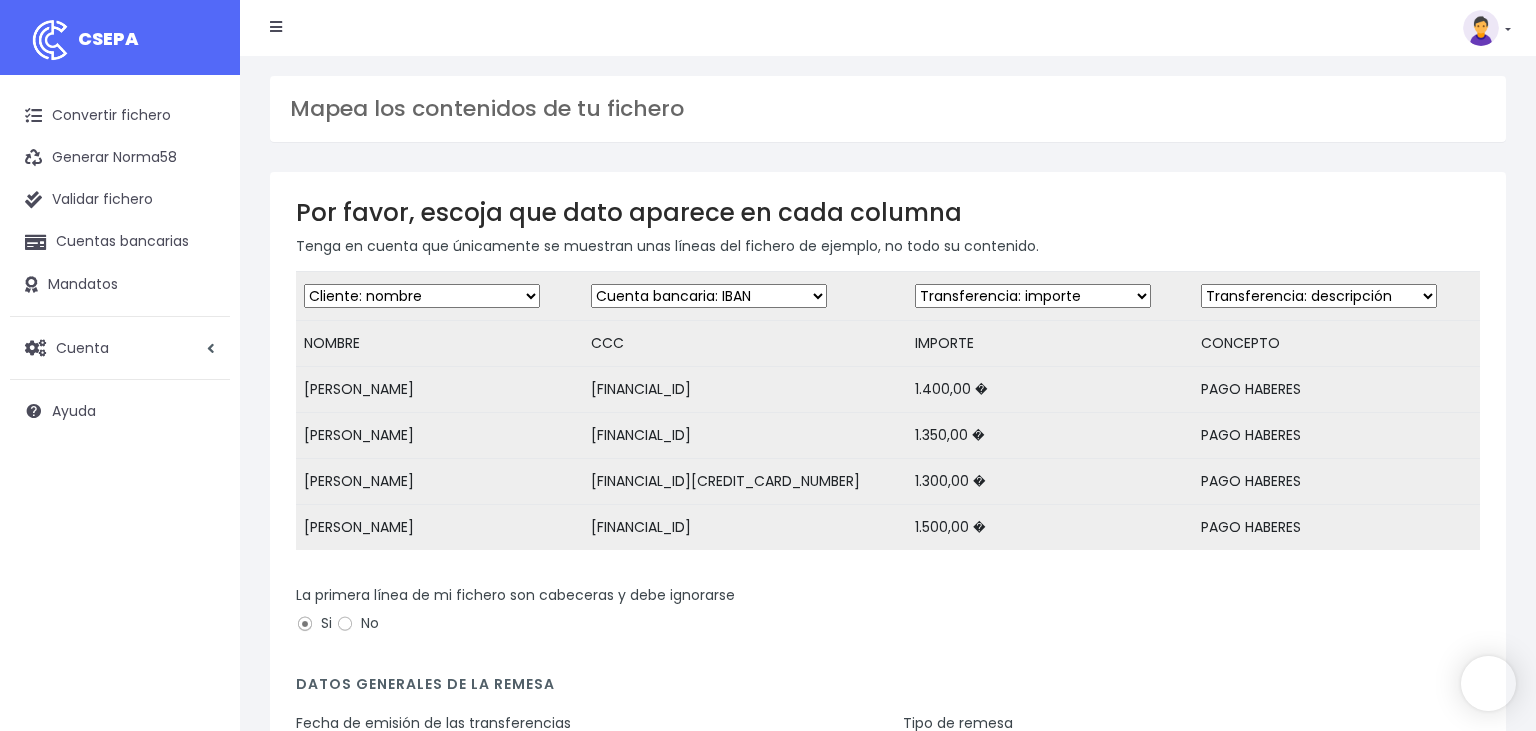 scroll, scrollTop: 275, scrollLeft: 0, axis: vertical 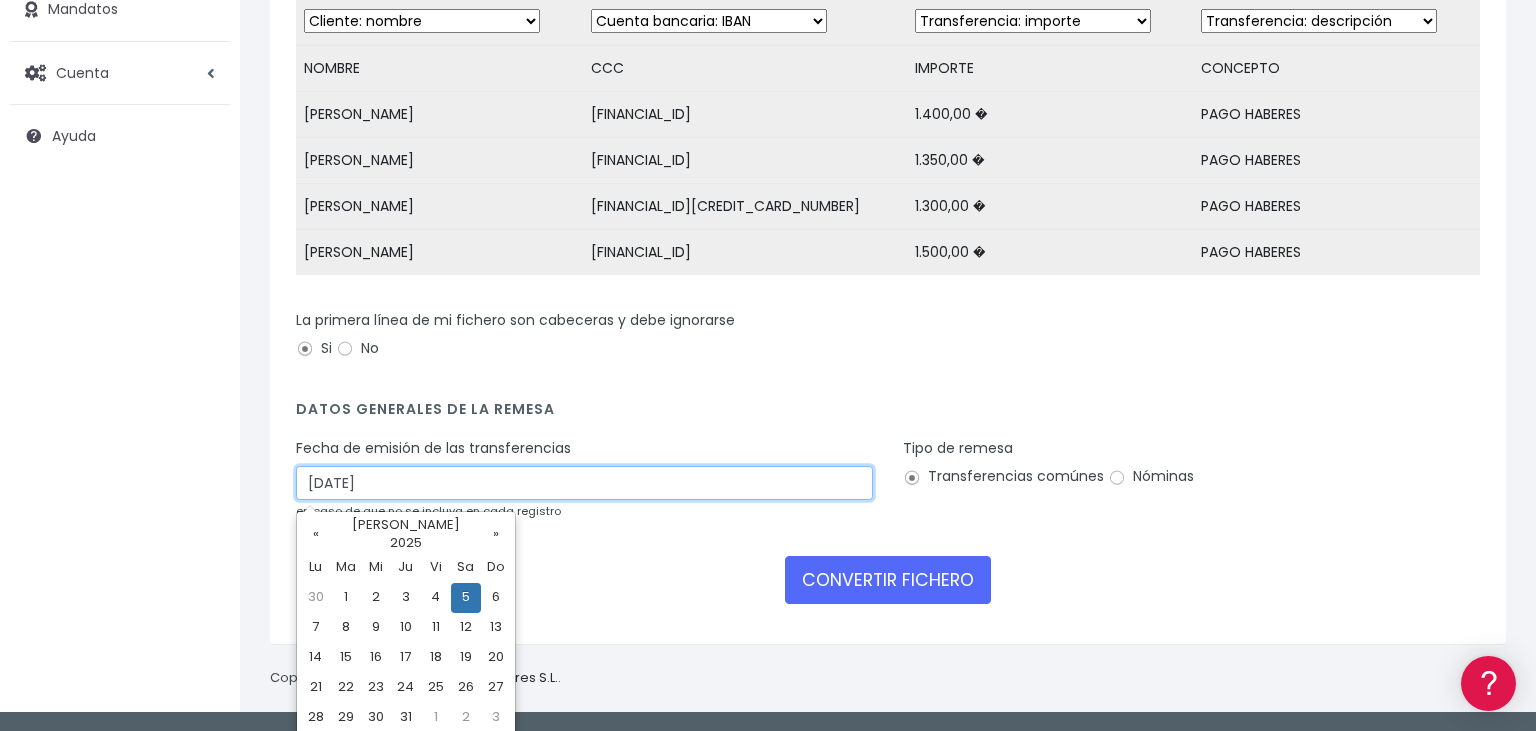 click on "[DATE]" at bounding box center [584, 483] 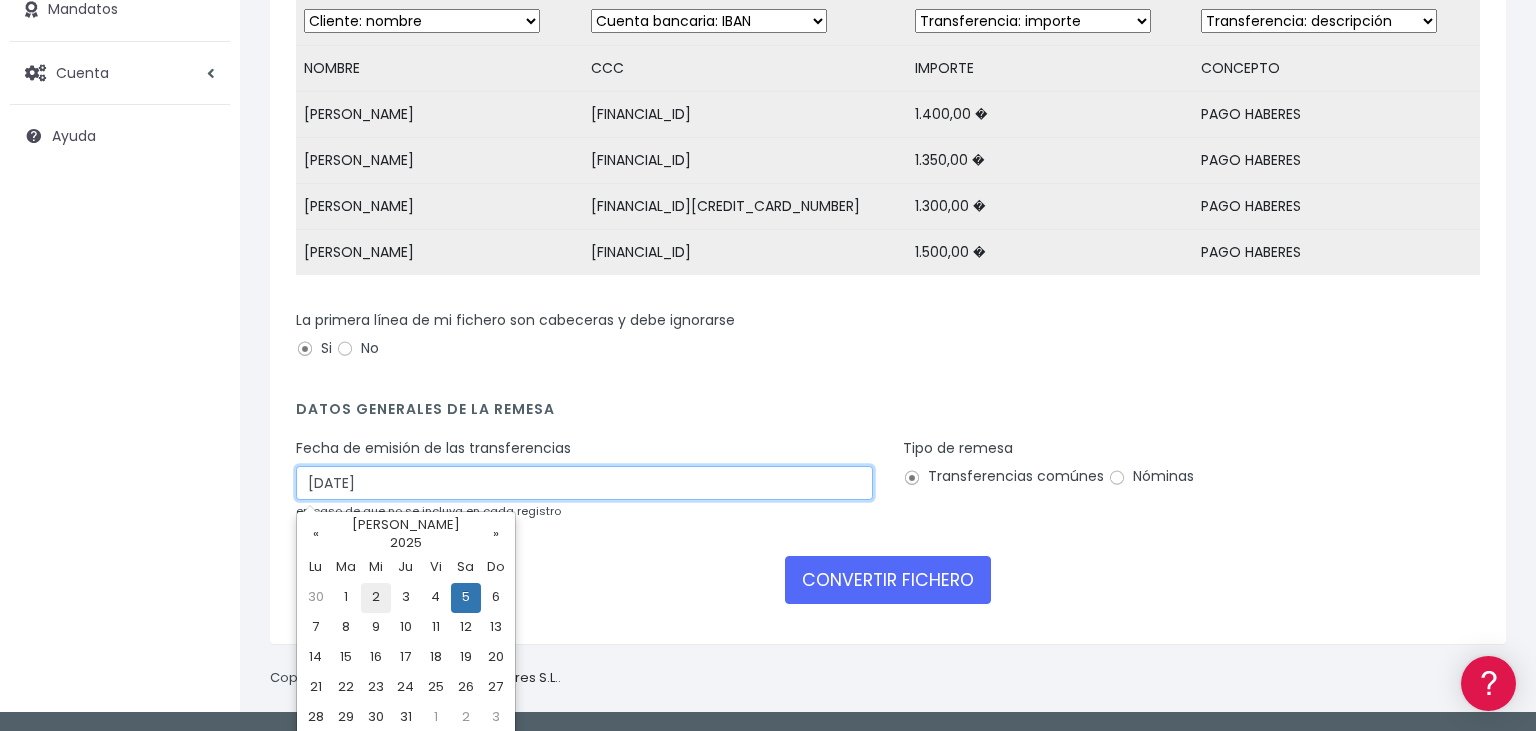 scroll, scrollTop: 0, scrollLeft: 0, axis: both 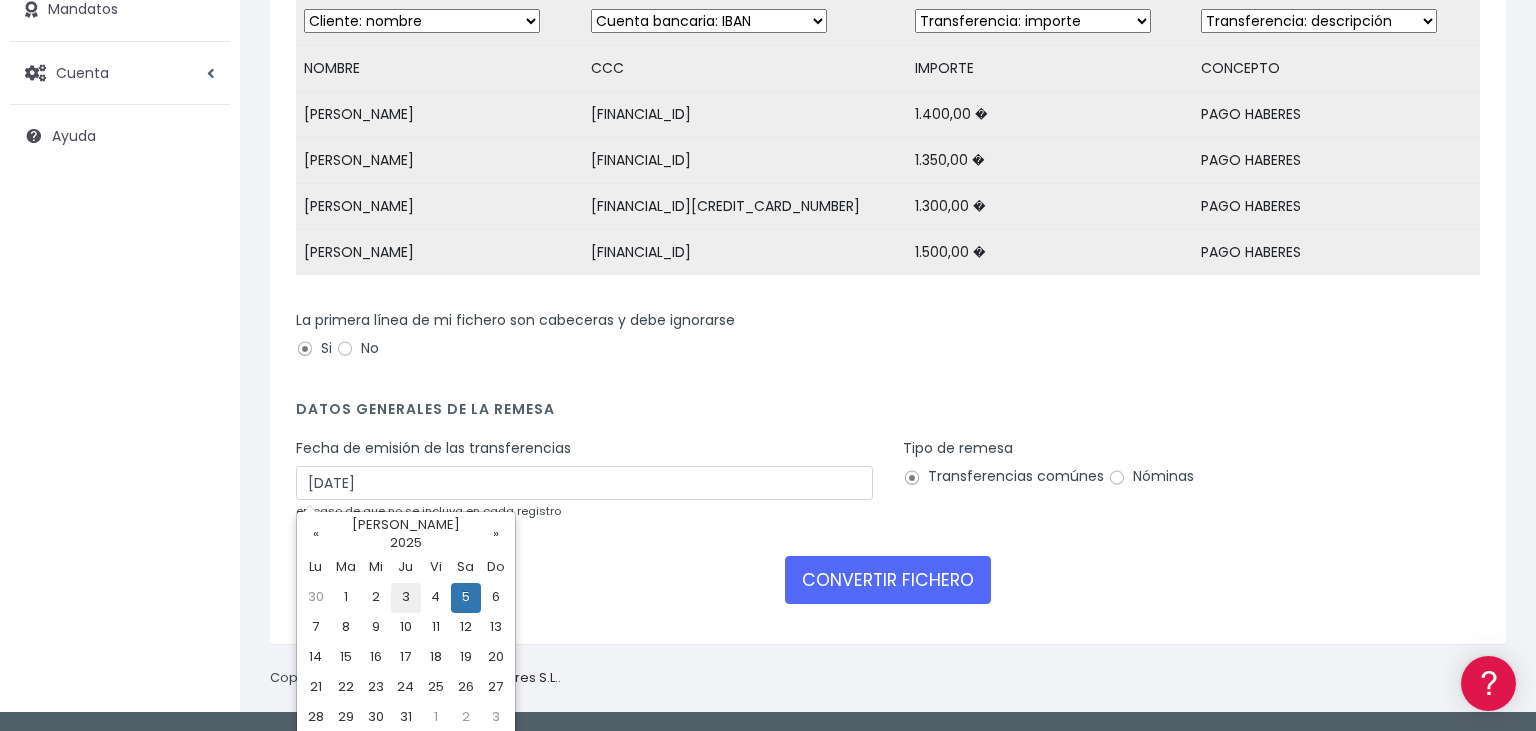 click on "3" at bounding box center [406, 598] 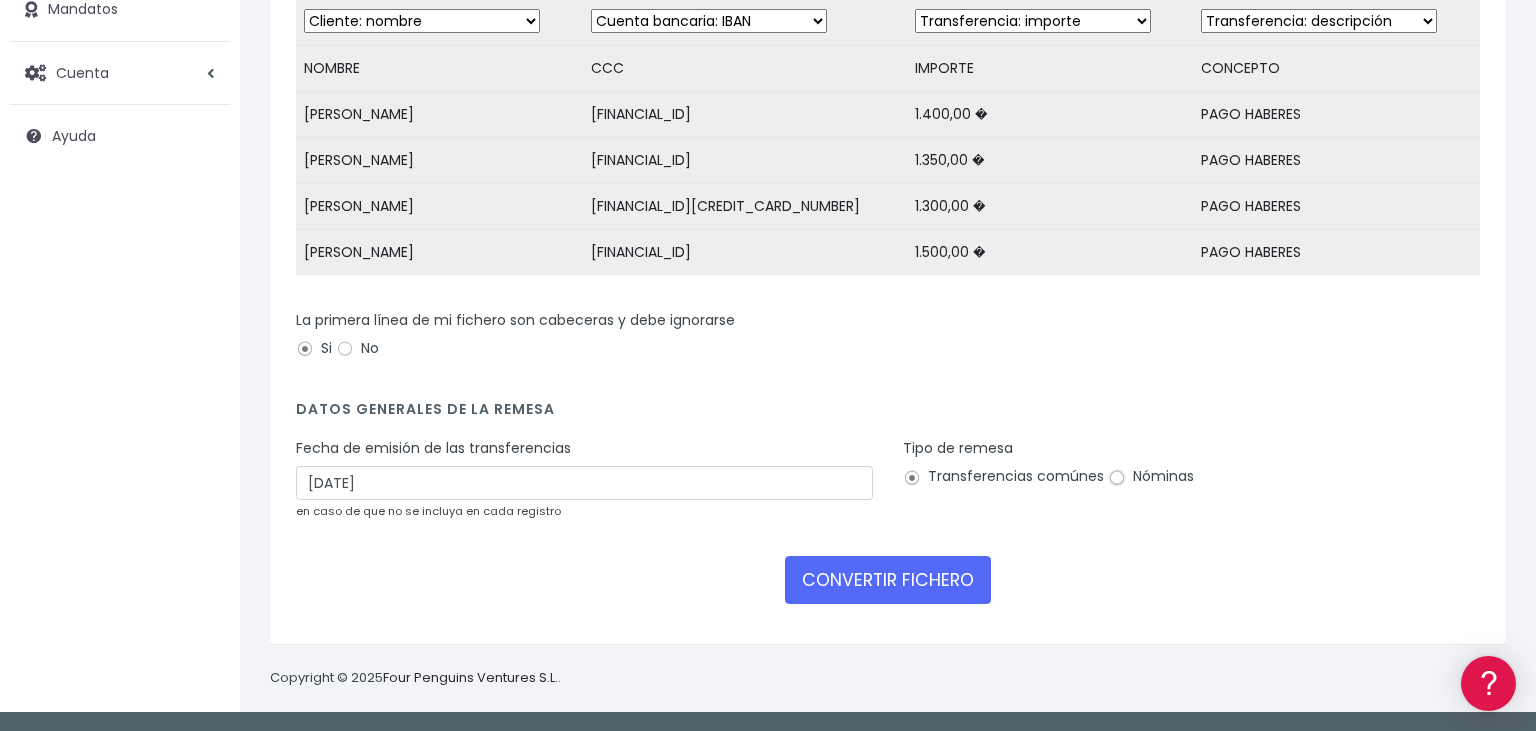 click on "Nóminas" at bounding box center [1117, 478] 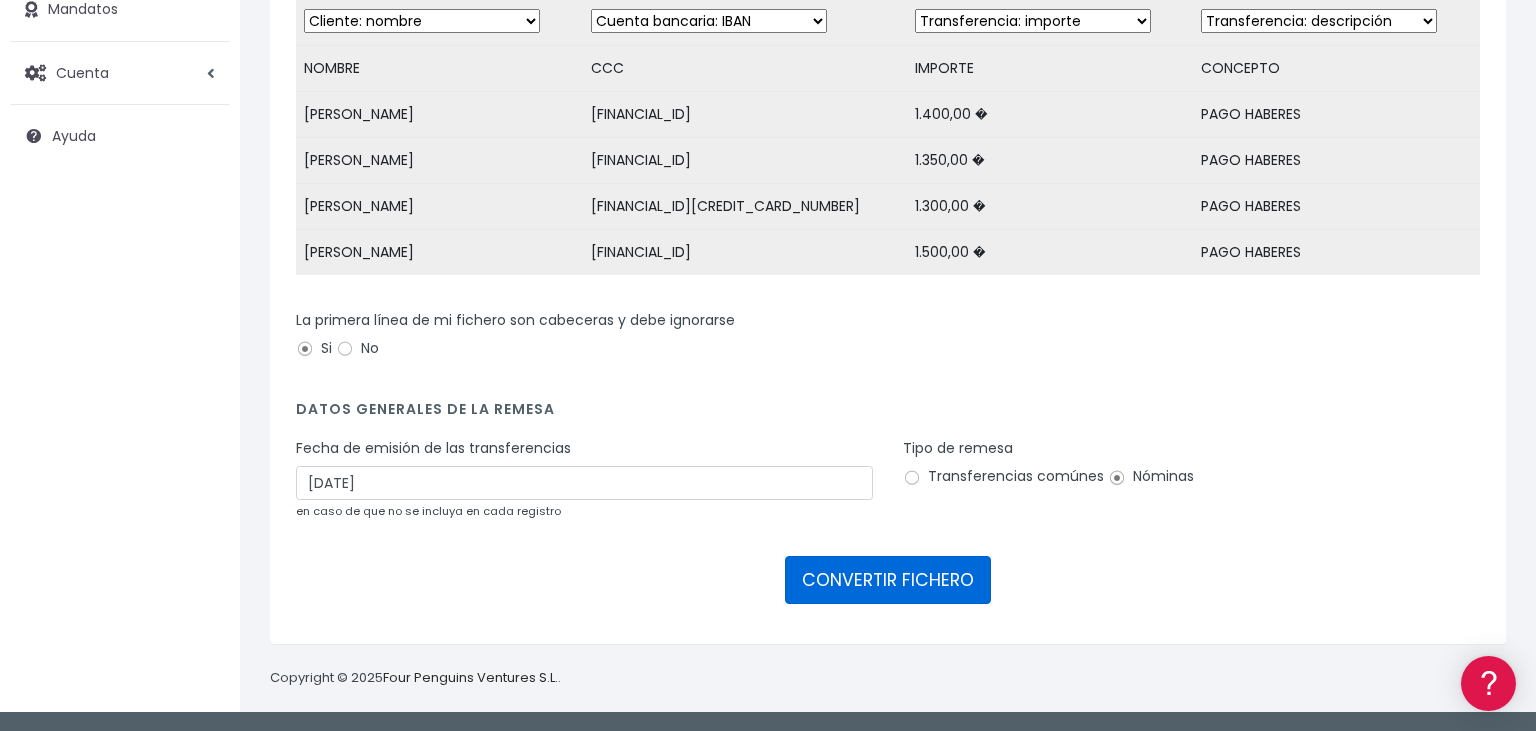 click on "CONVERTIR FICHERO" at bounding box center (888, 580) 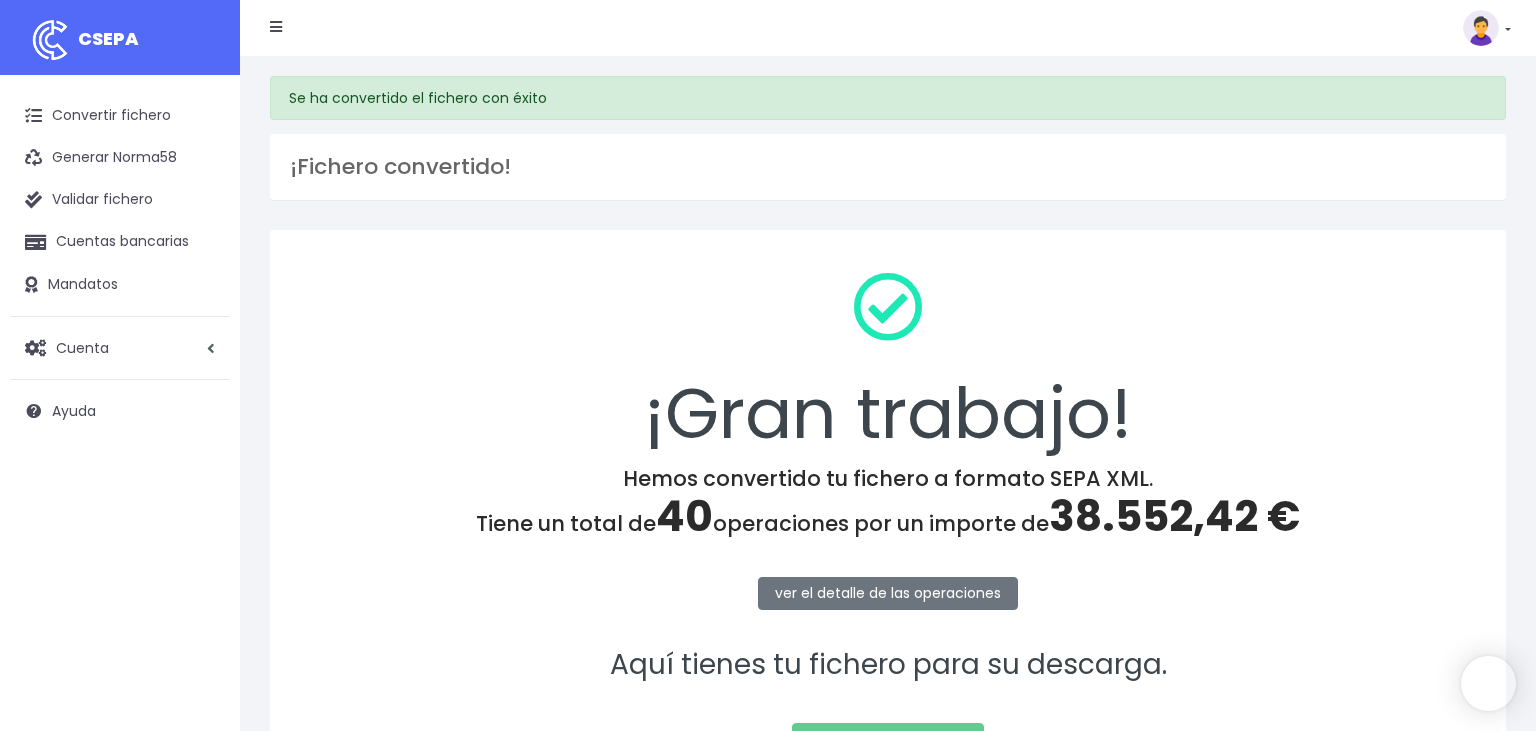 scroll, scrollTop: 0, scrollLeft: 0, axis: both 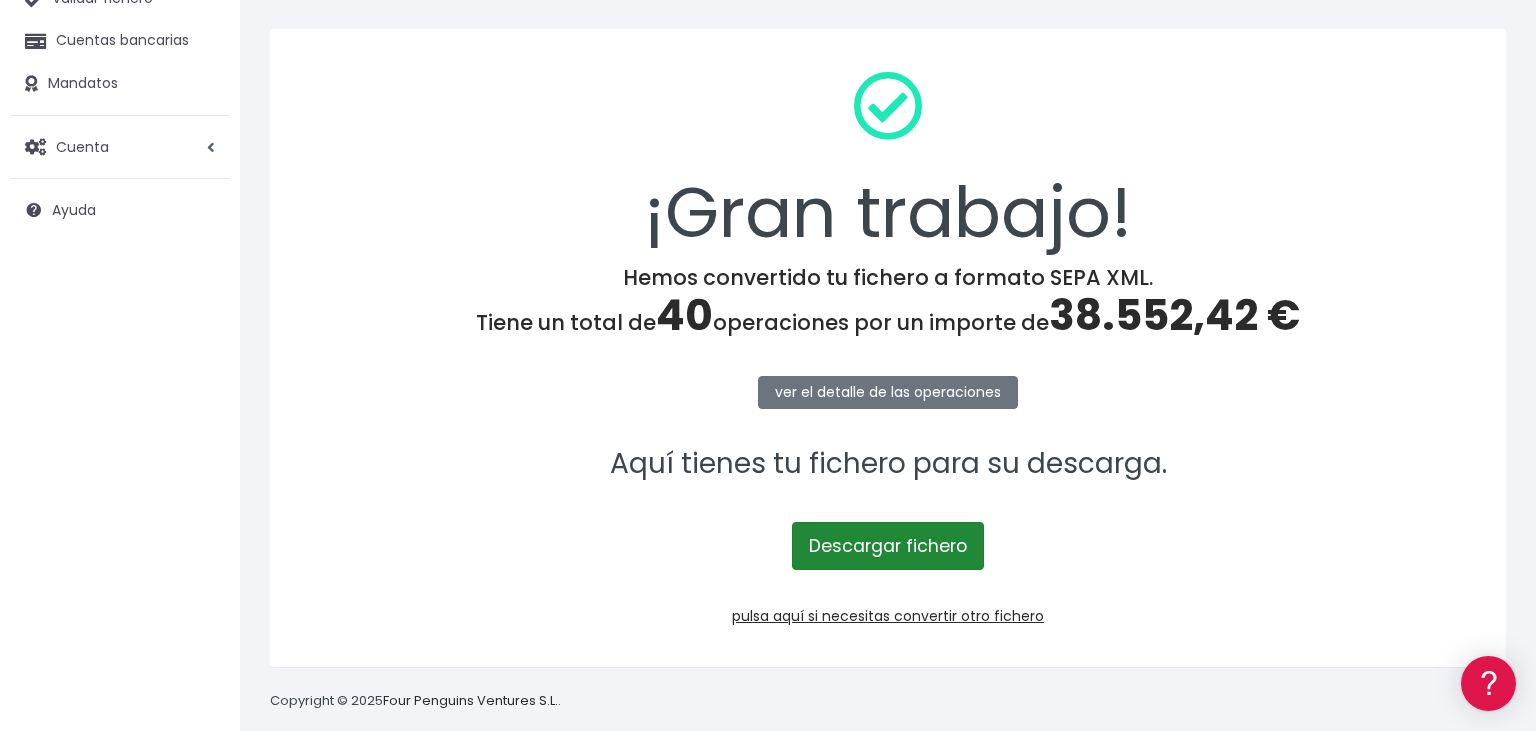 click on "Descargar fichero" at bounding box center [888, 546] 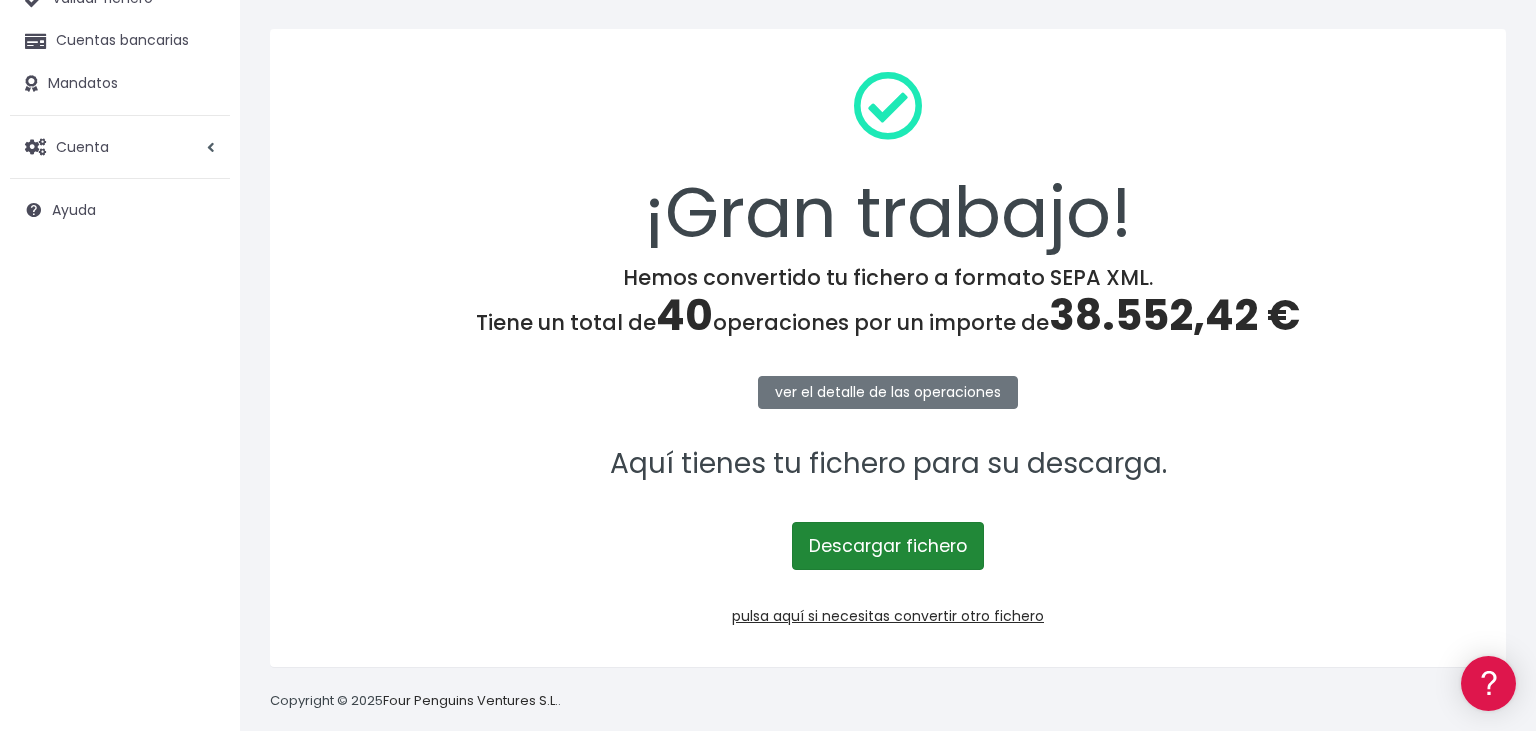 click on "Descargar fichero" at bounding box center [888, 546] 